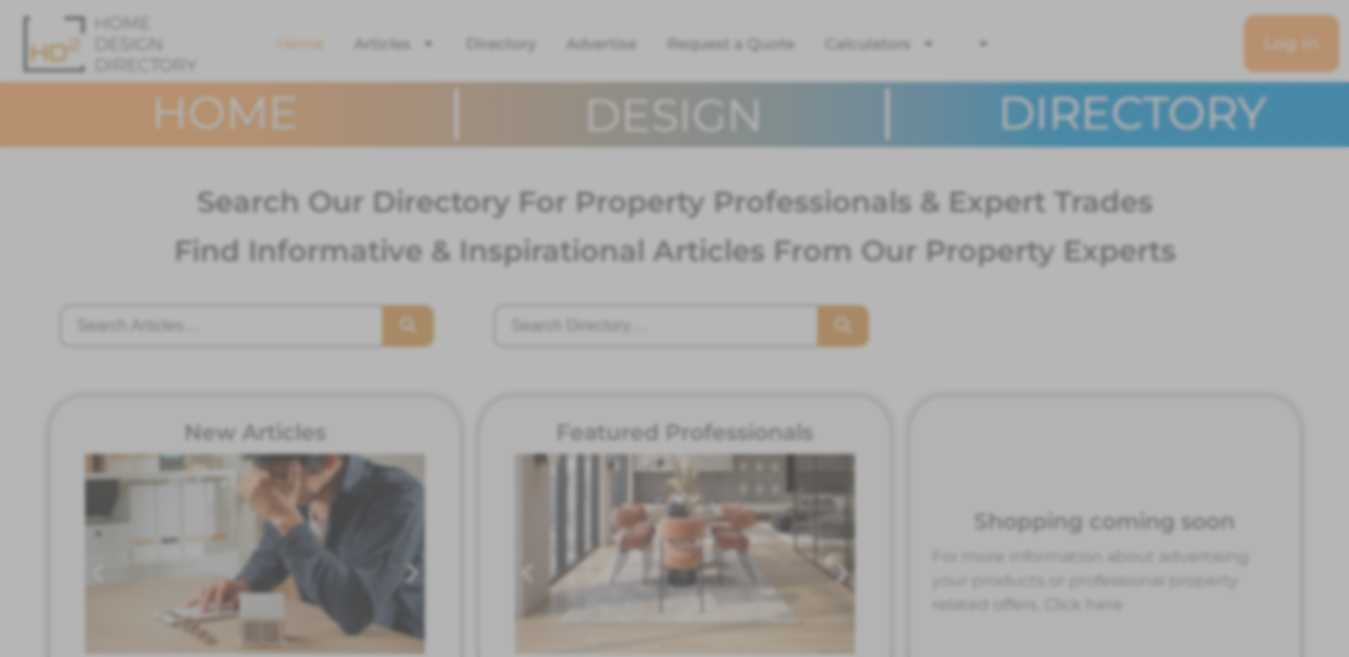 scroll, scrollTop: 0, scrollLeft: 0, axis: both 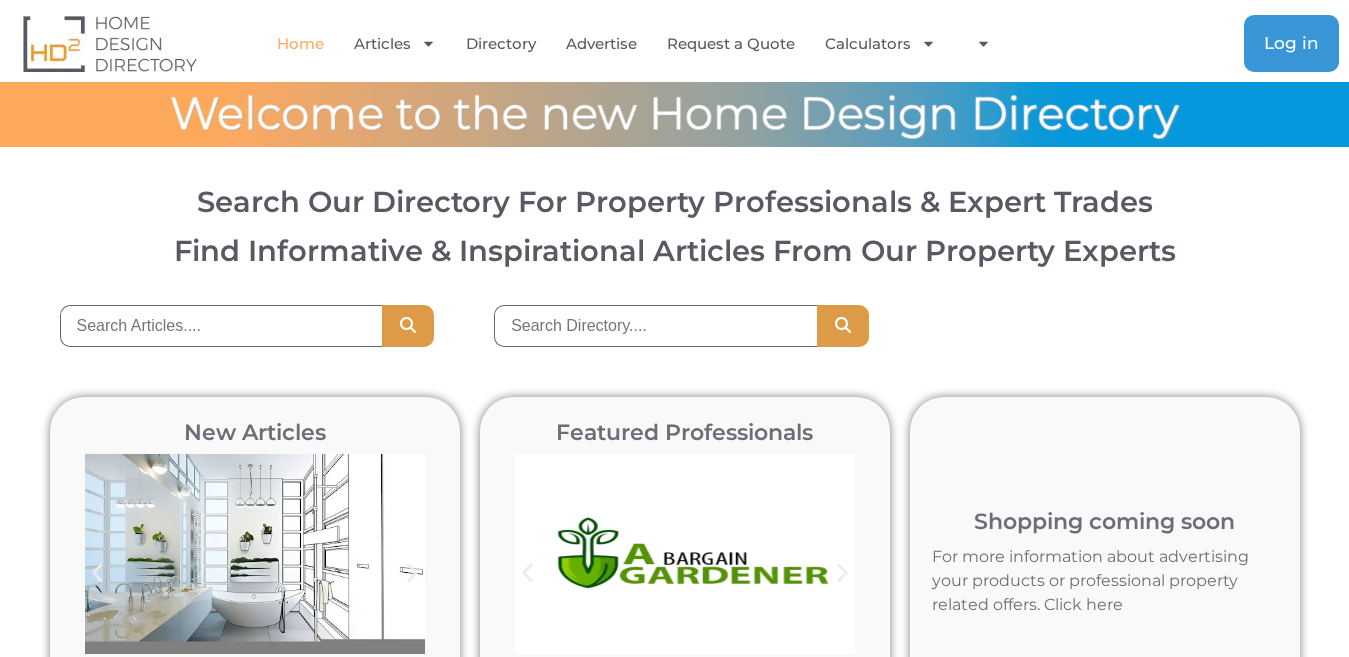 drag, startPoint x: 1293, startPoint y: 54, endPoint x: 723, endPoint y: 144, distance: 577.0615 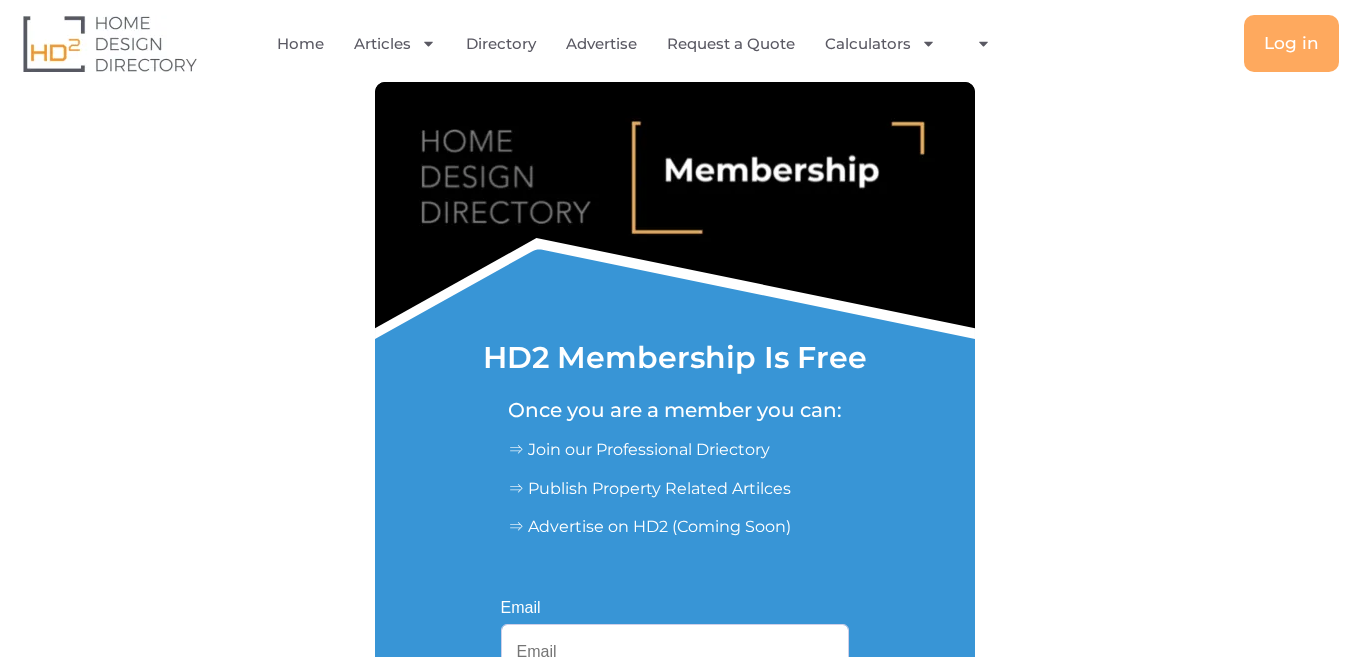 scroll, scrollTop: 0, scrollLeft: 0, axis: both 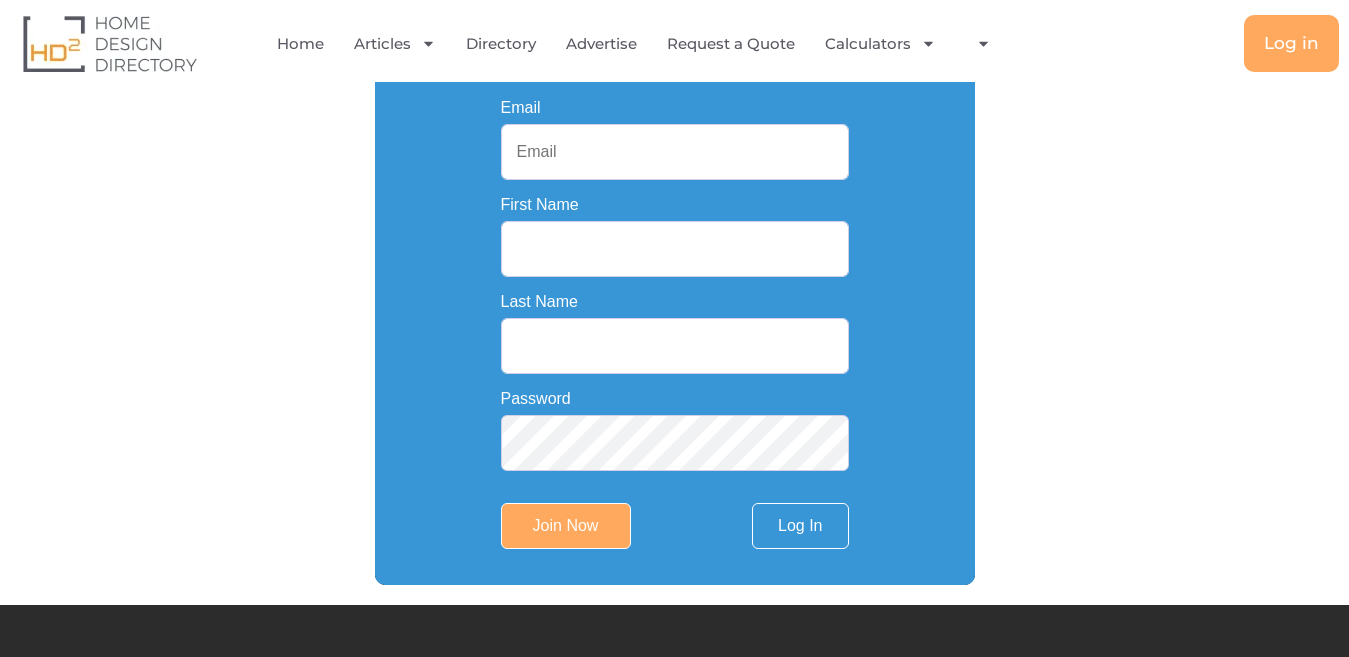 drag, startPoint x: 636, startPoint y: 161, endPoint x: 491, endPoint y: 457, distance: 329.60733 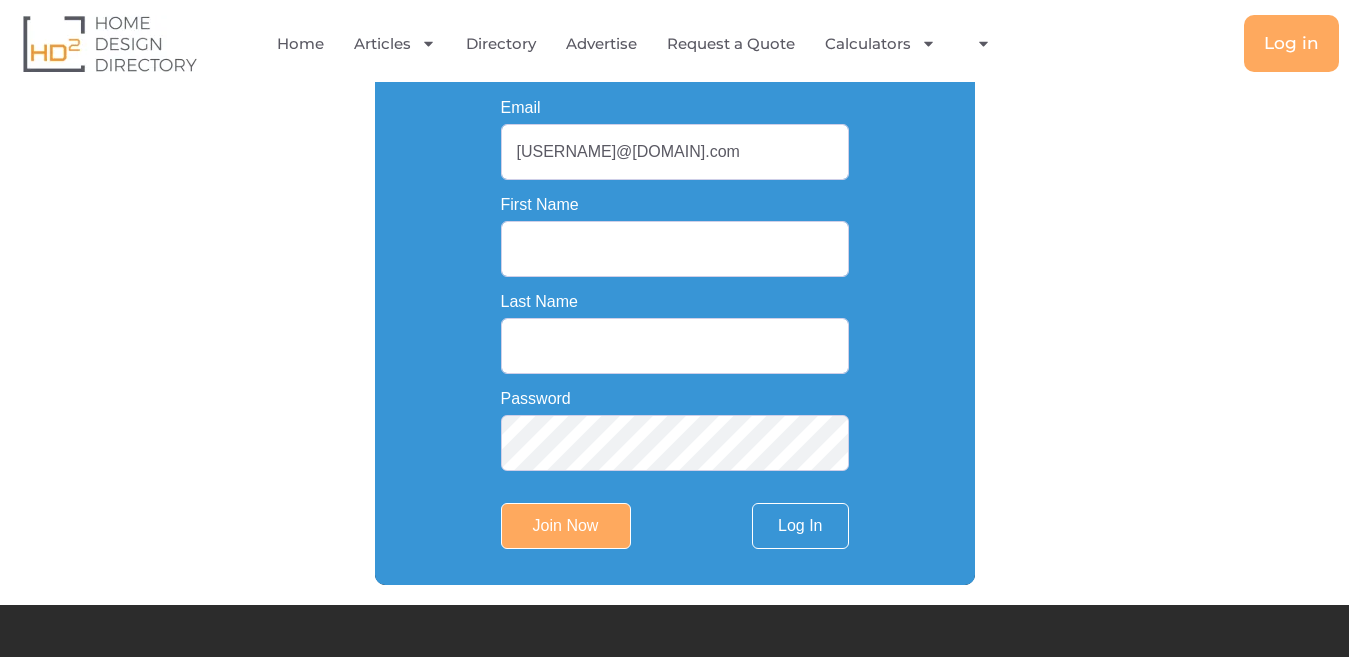 type on "[EMAIL]" 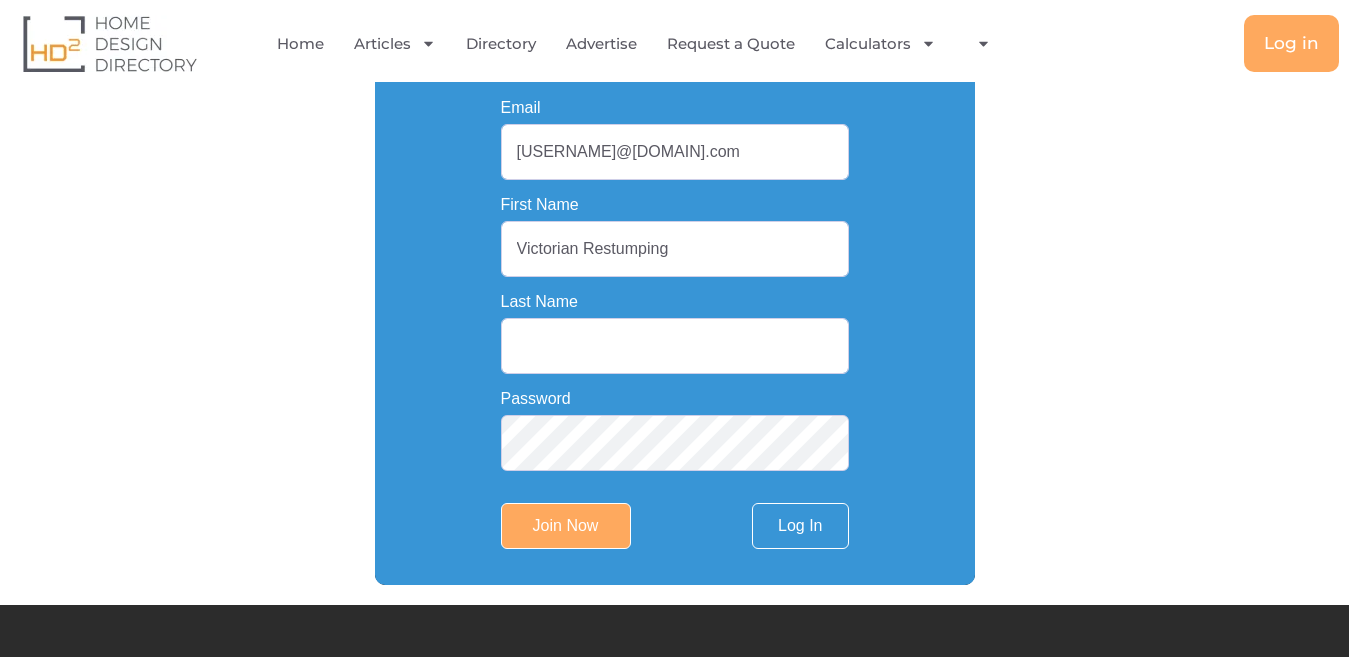 click on "Victorian Restumping" at bounding box center [675, 249] 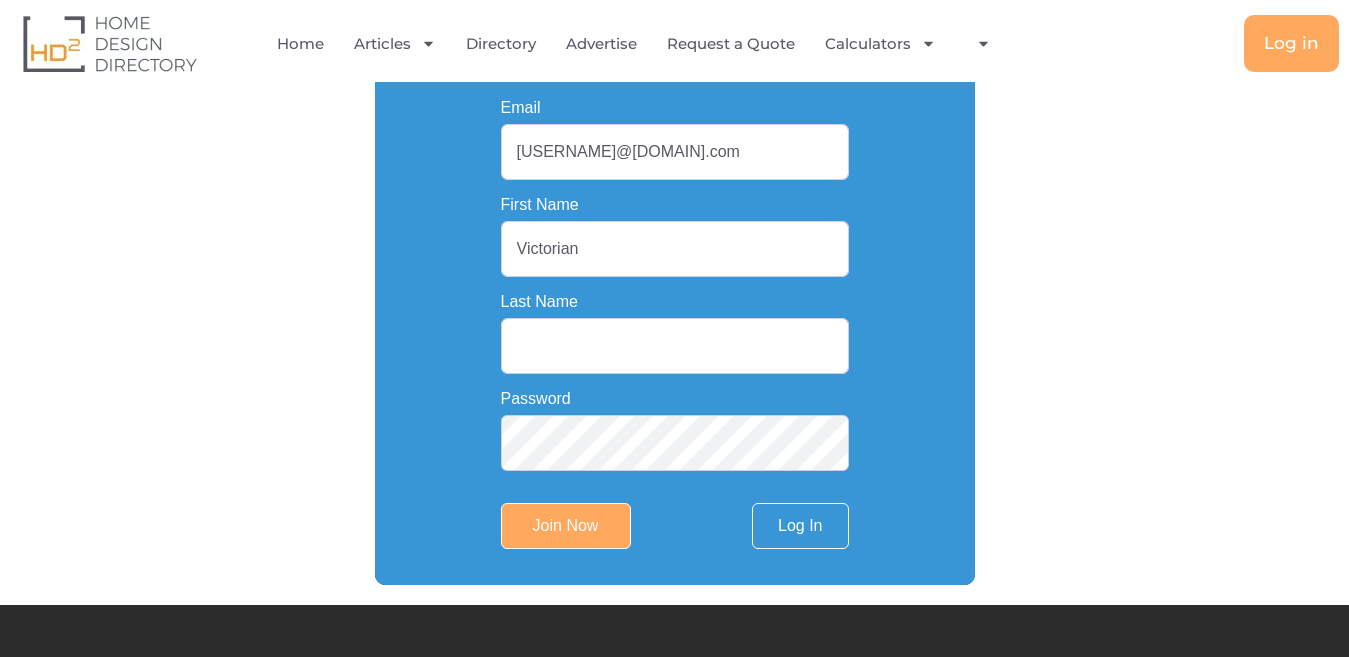 type on "Victorian" 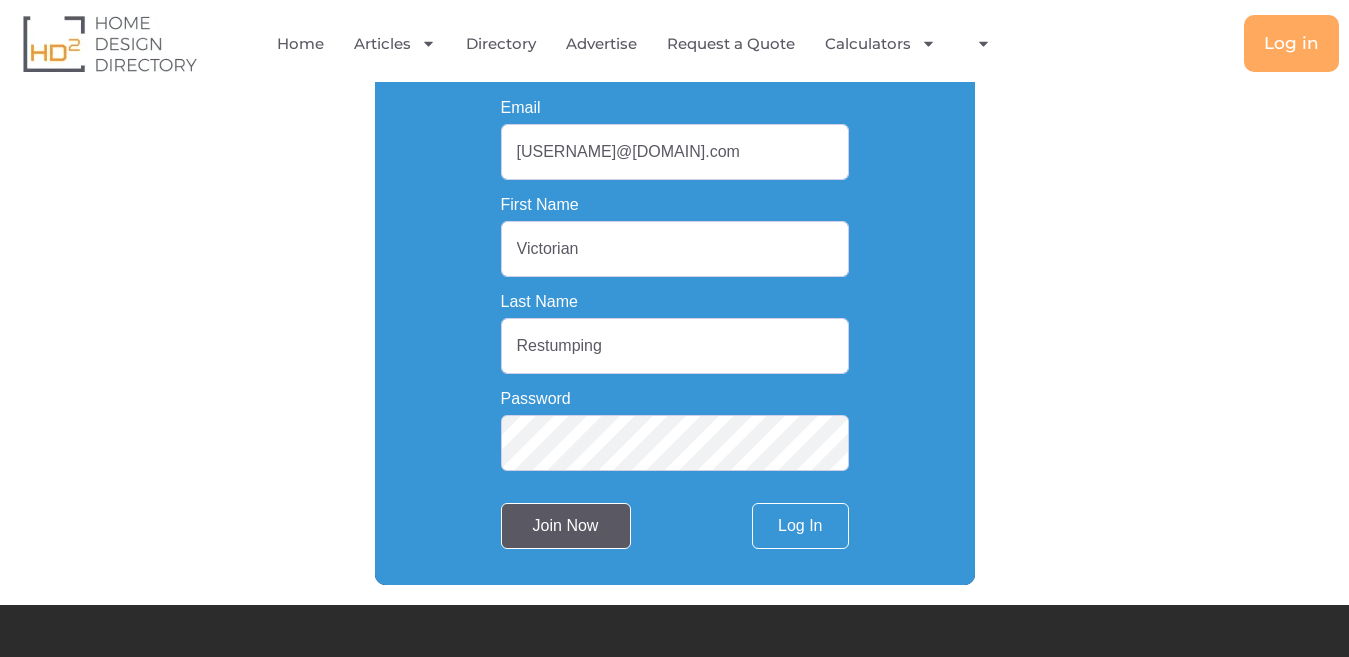 type on "Restumping" 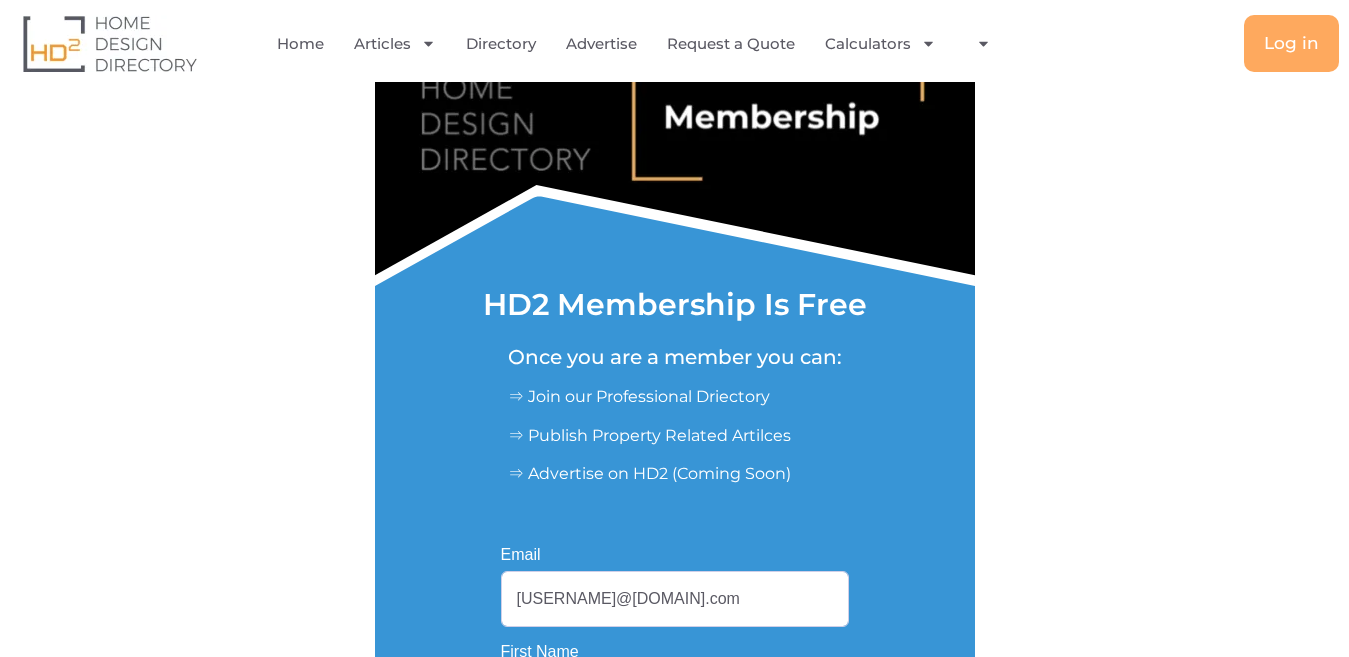 scroll, scrollTop: 0, scrollLeft: 0, axis: both 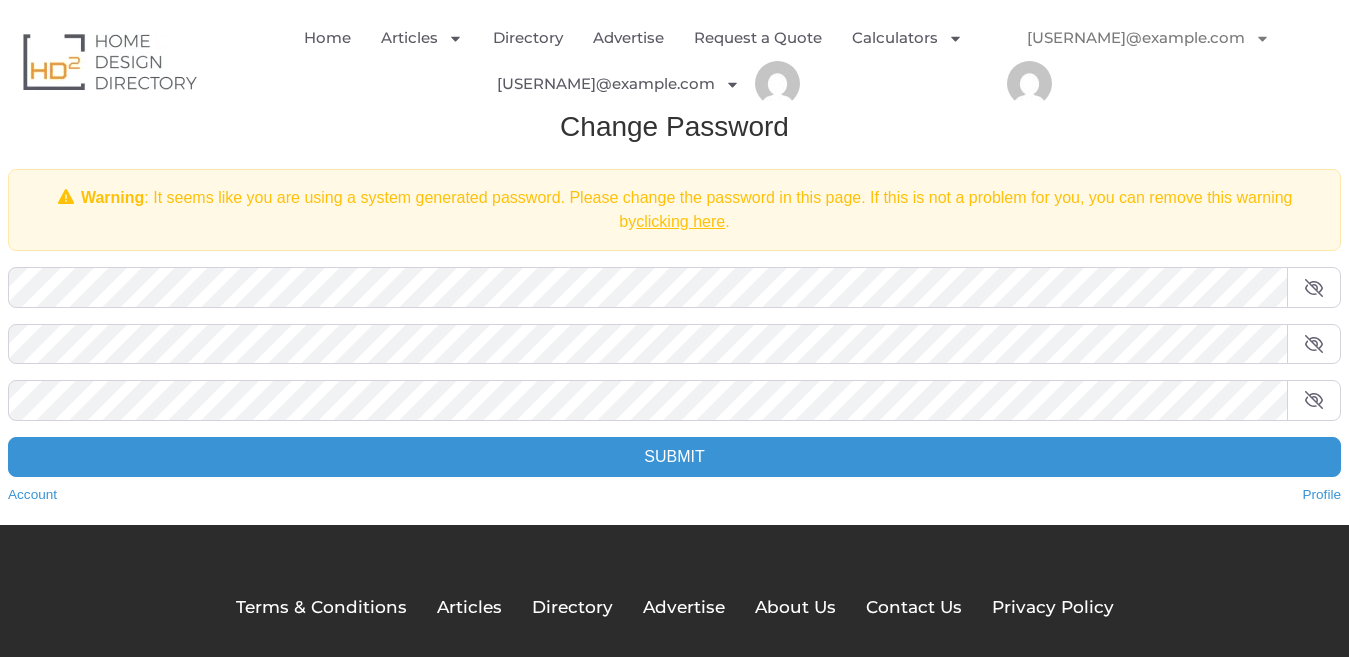 click on "Change Password" at bounding box center (674, 127) 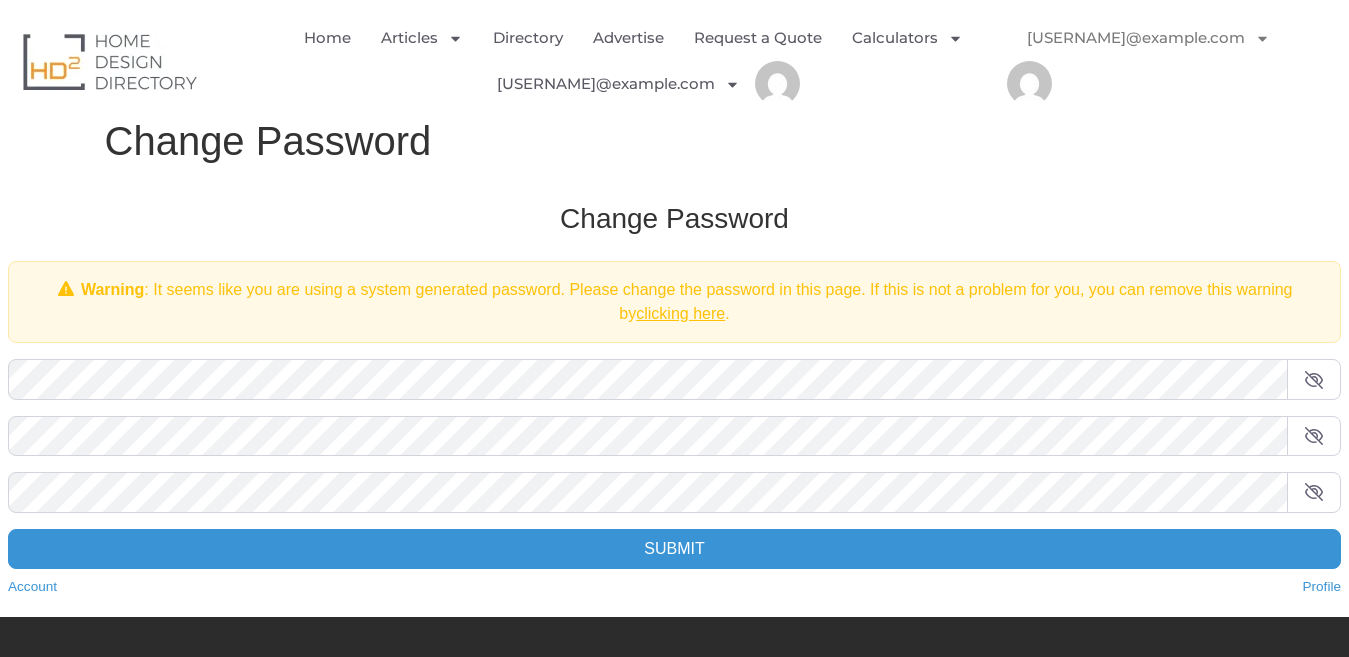 scroll, scrollTop: 0, scrollLeft: 0, axis: both 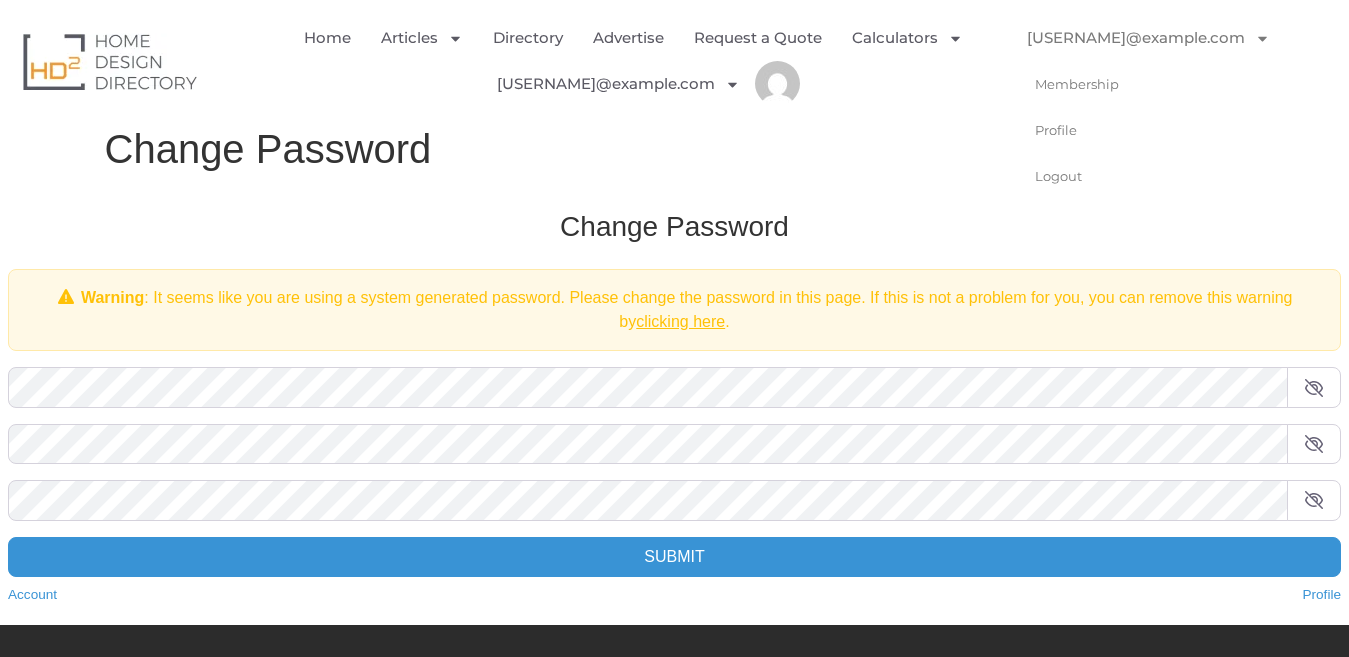 click on "victorianrestumpingvic@gmail.com" 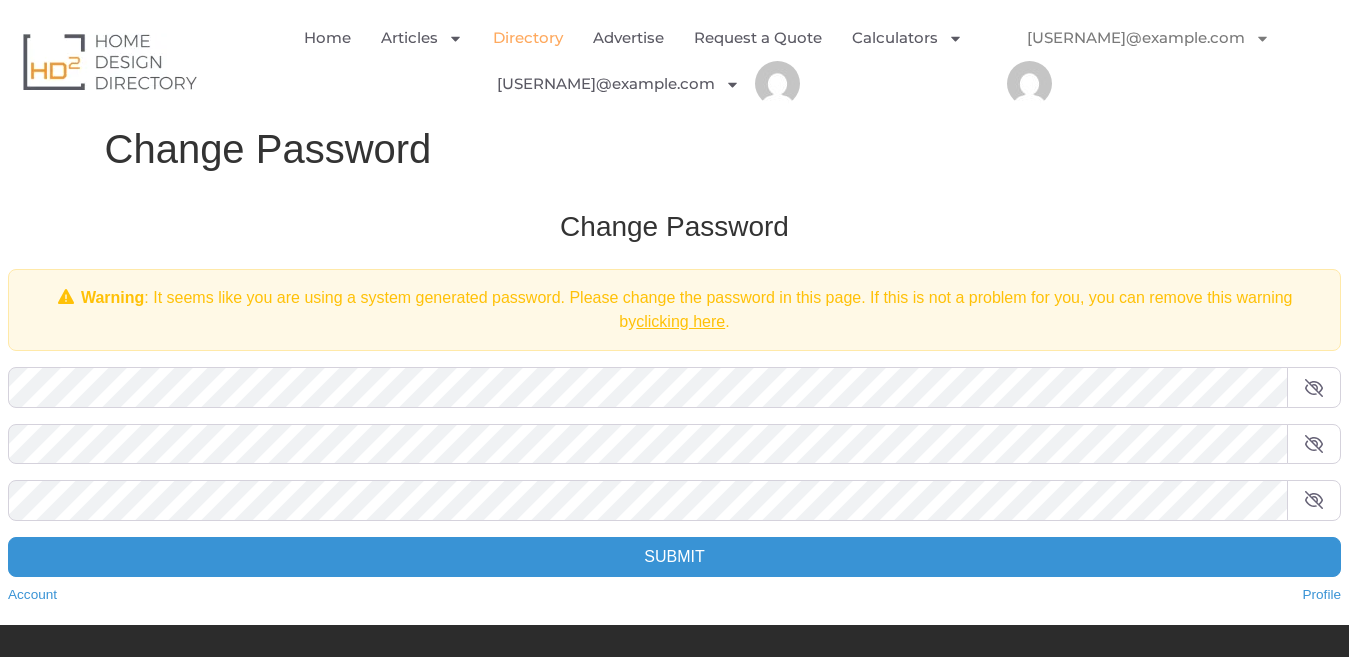 click on "Directory" 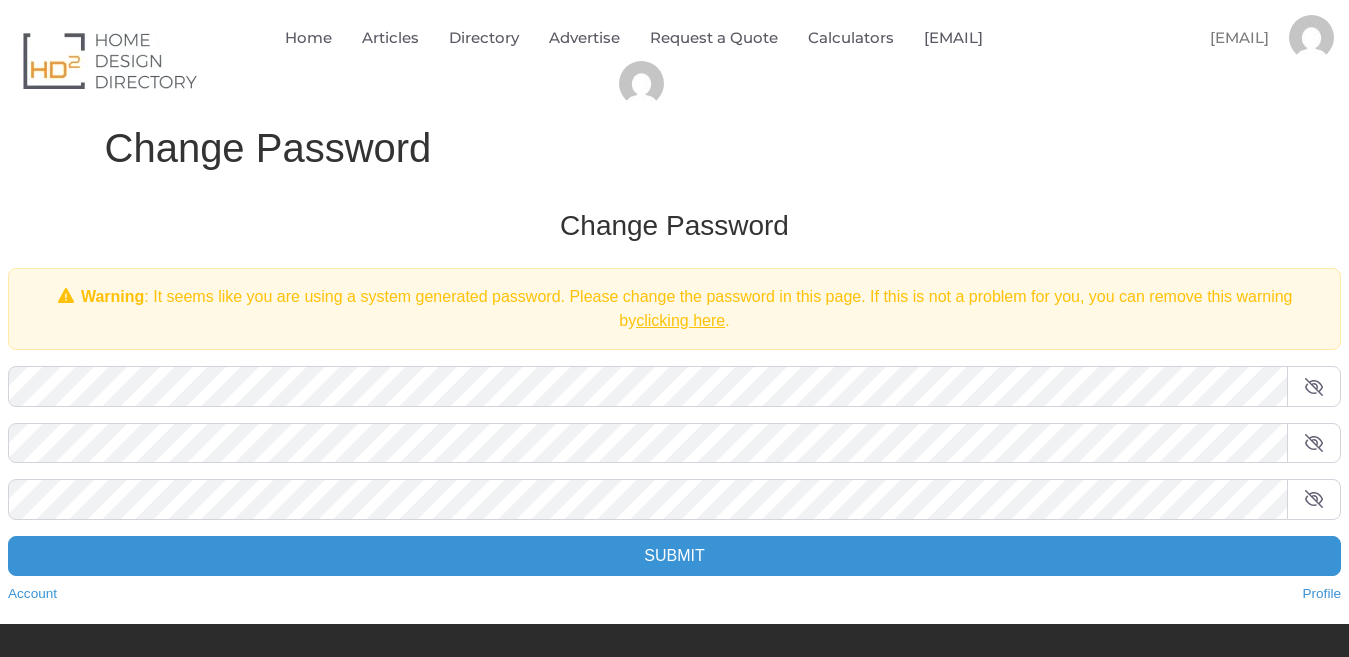 scroll, scrollTop: 0, scrollLeft: 0, axis: both 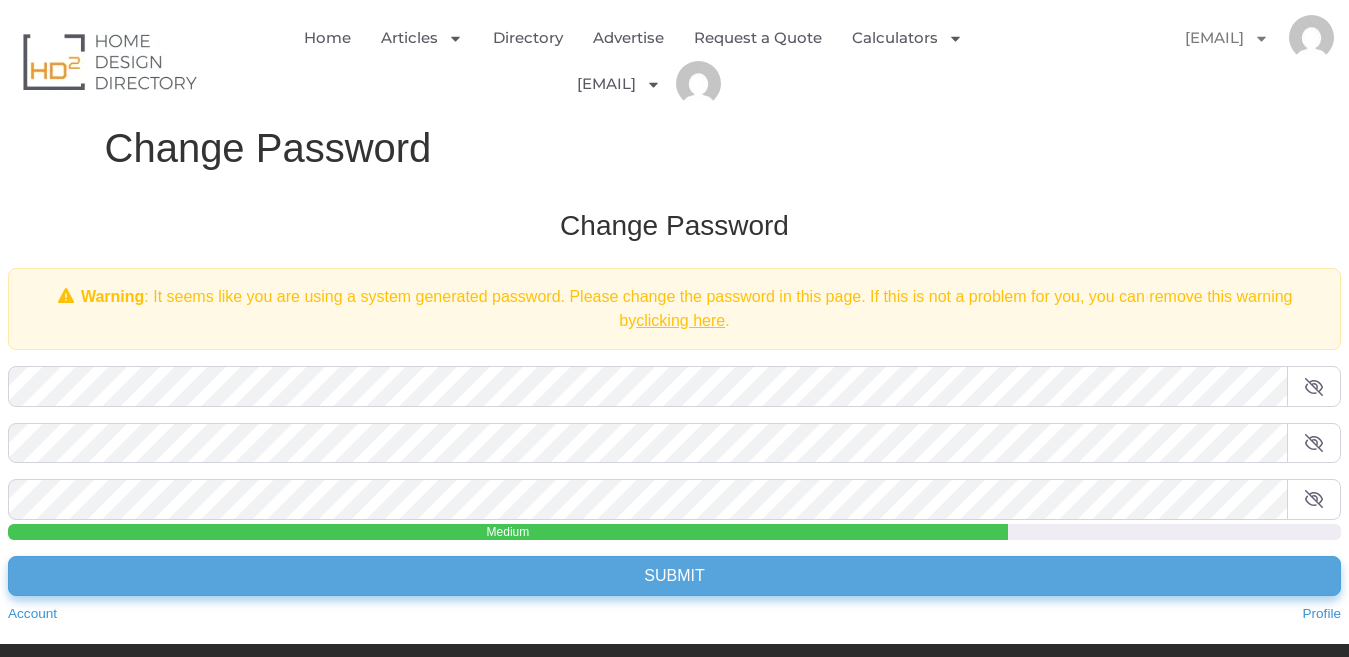 drag, startPoint x: 671, startPoint y: 578, endPoint x: 688, endPoint y: 579, distance: 17.029387 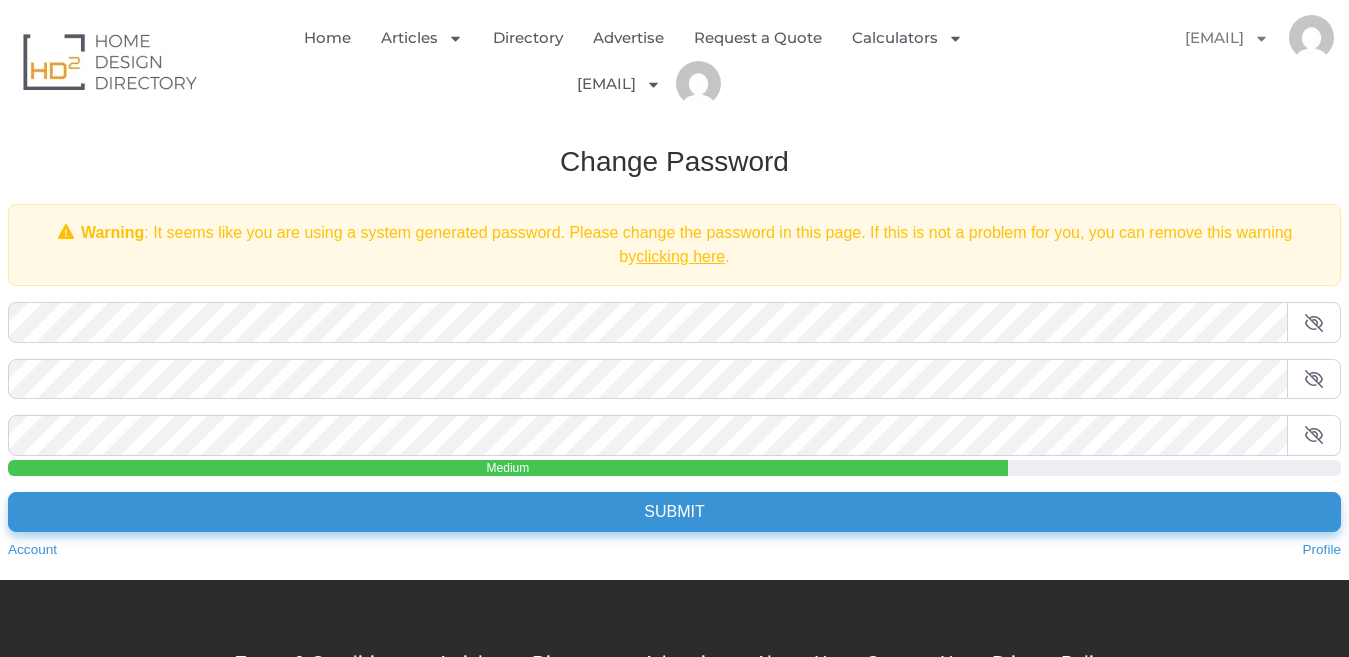 scroll, scrollTop: 100, scrollLeft: 0, axis: vertical 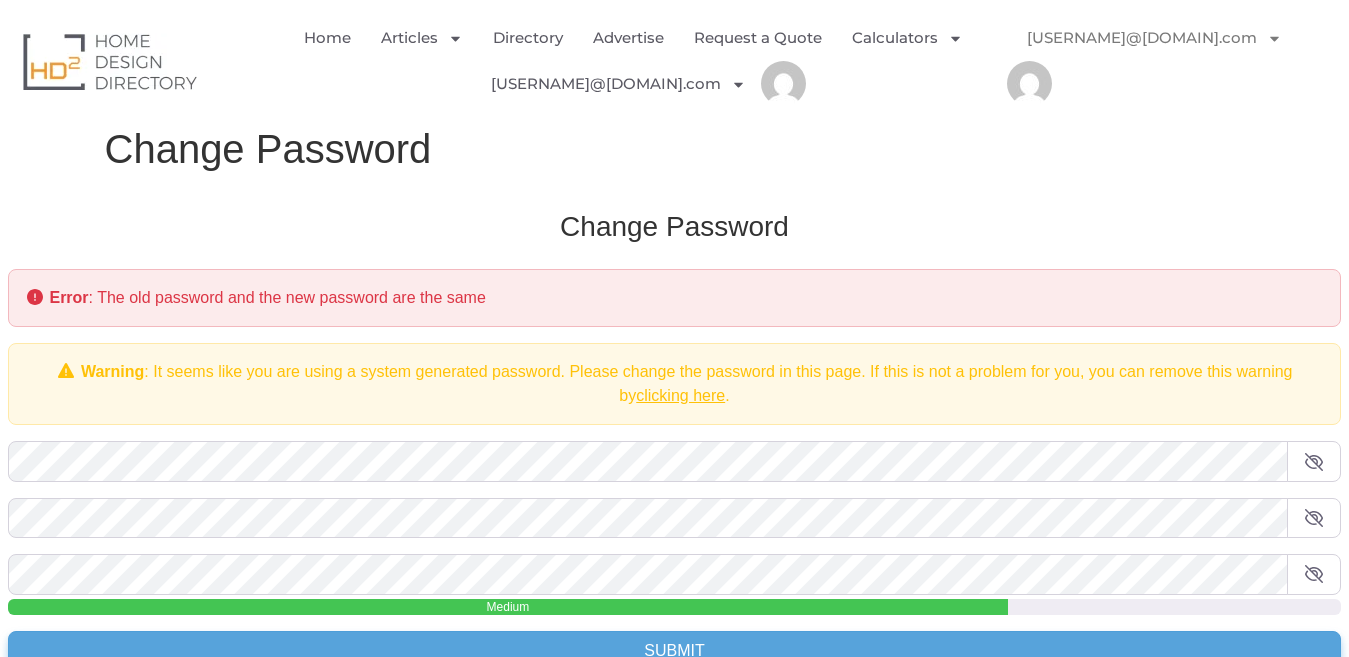 click on "Submit" at bounding box center (674, 651) 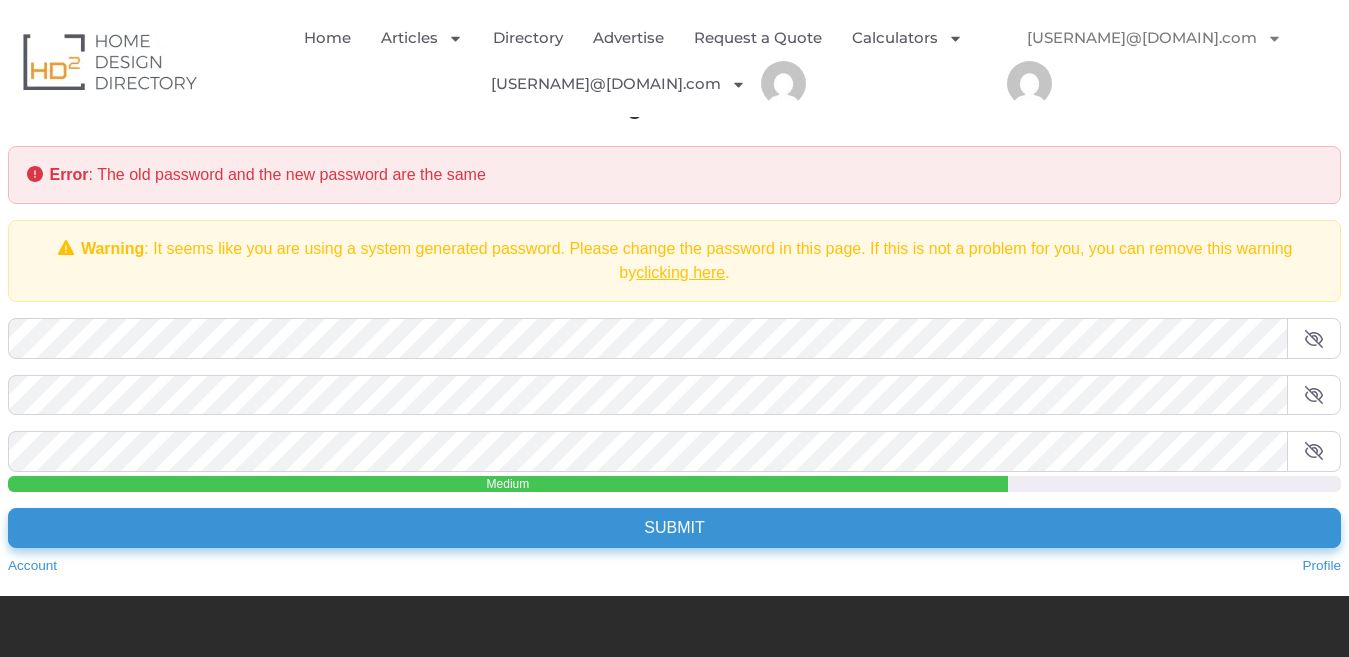 scroll, scrollTop: 0, scrollLeft: 0, axis: both 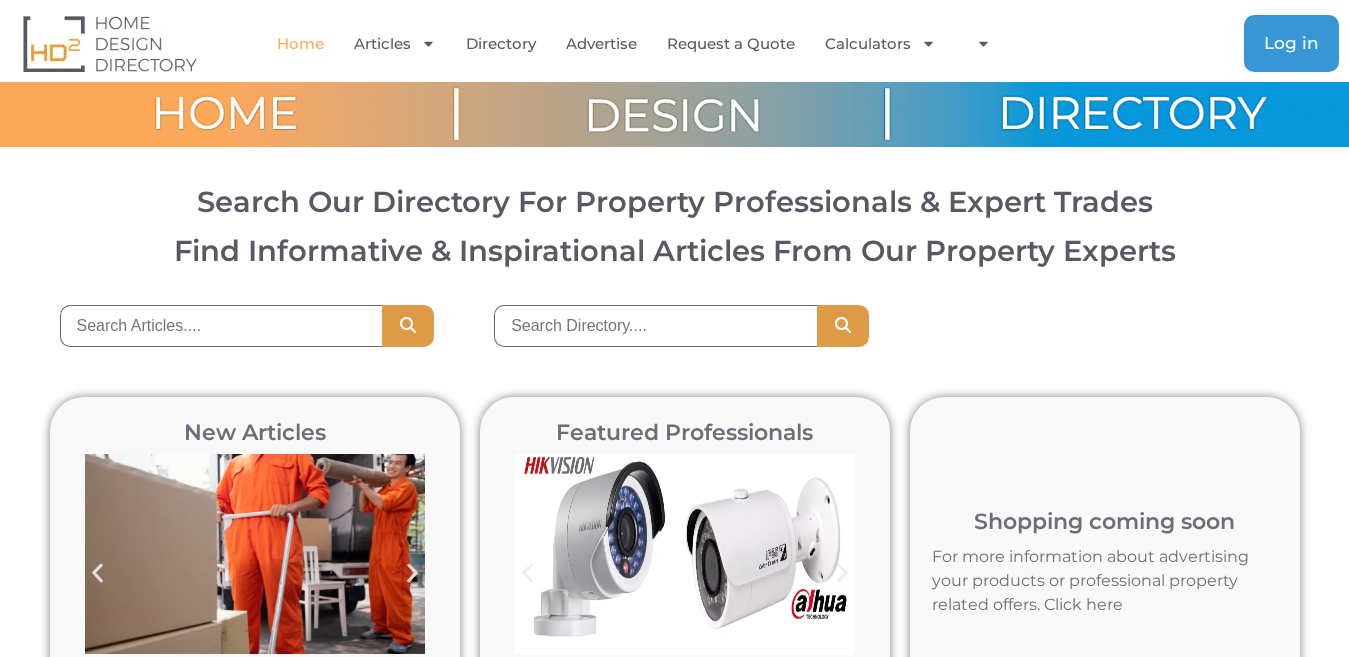 click on "Log in" at bounding box center (1291, 43) 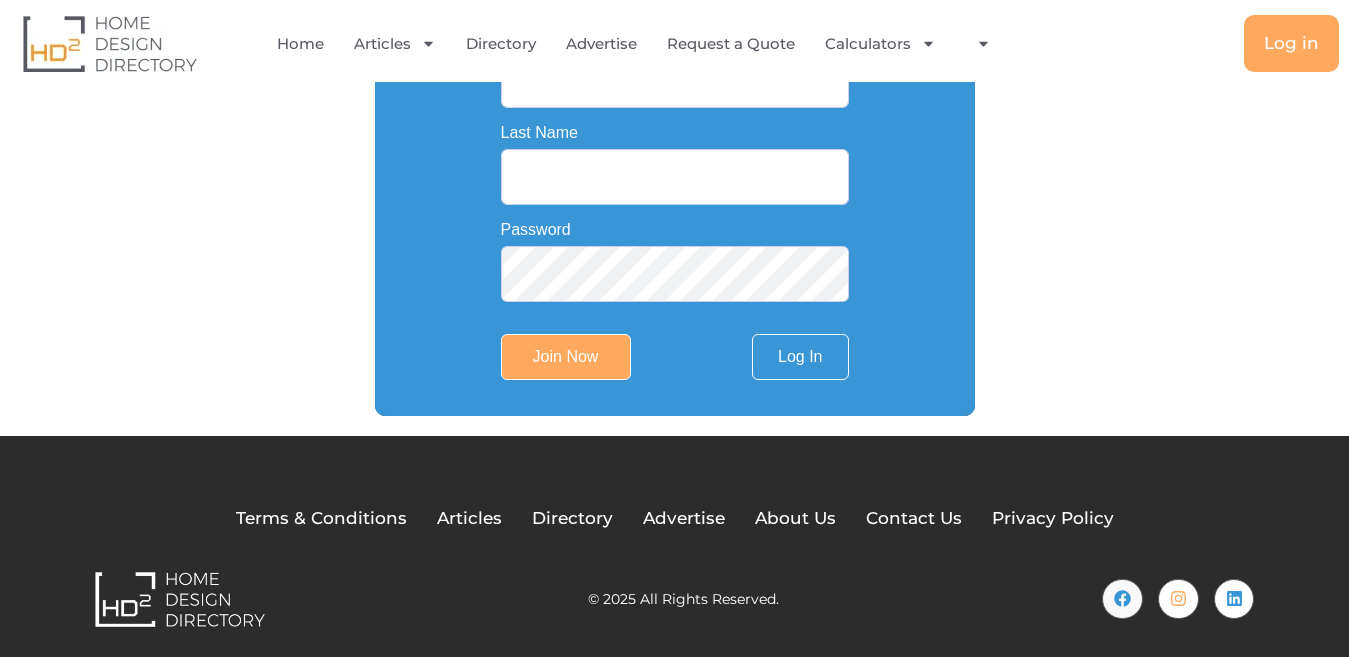 scroll, scrollTop: 684, scrollLeft: 0, axis: vertical 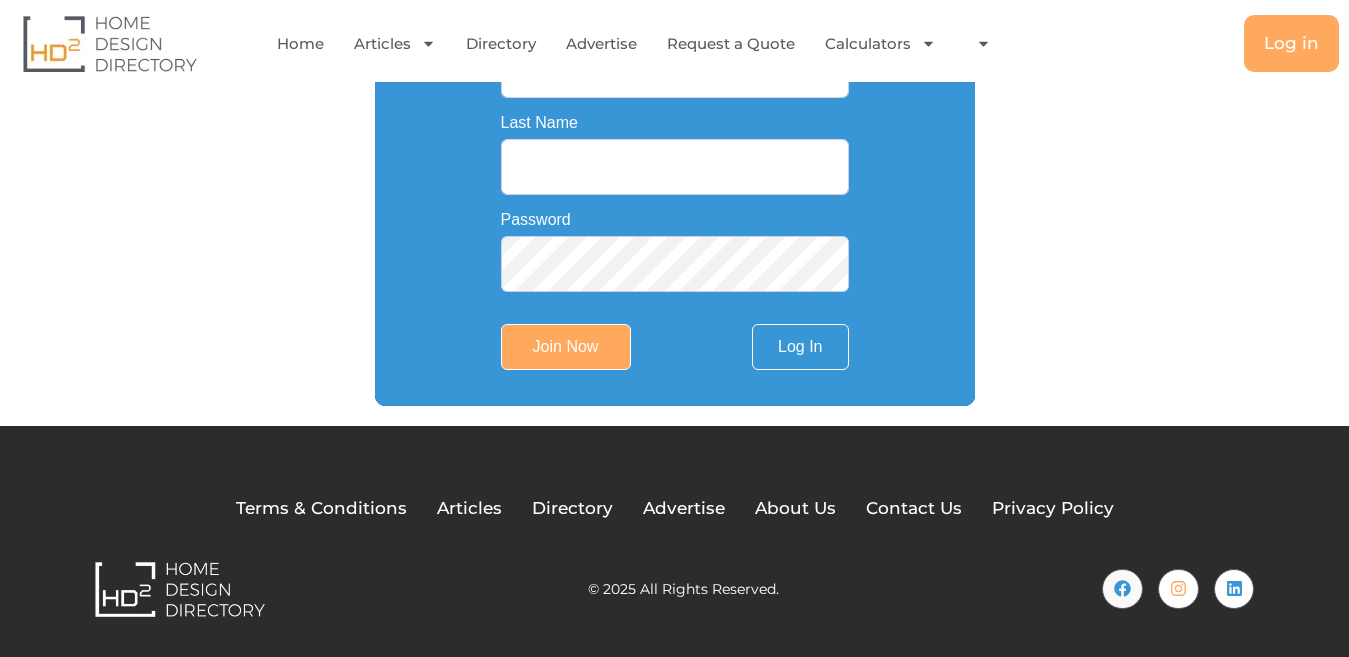 drag, startPoint x: 786, startPoint y: 349, endPoint x: 724, endPoint y: 361, distance: 63.15061 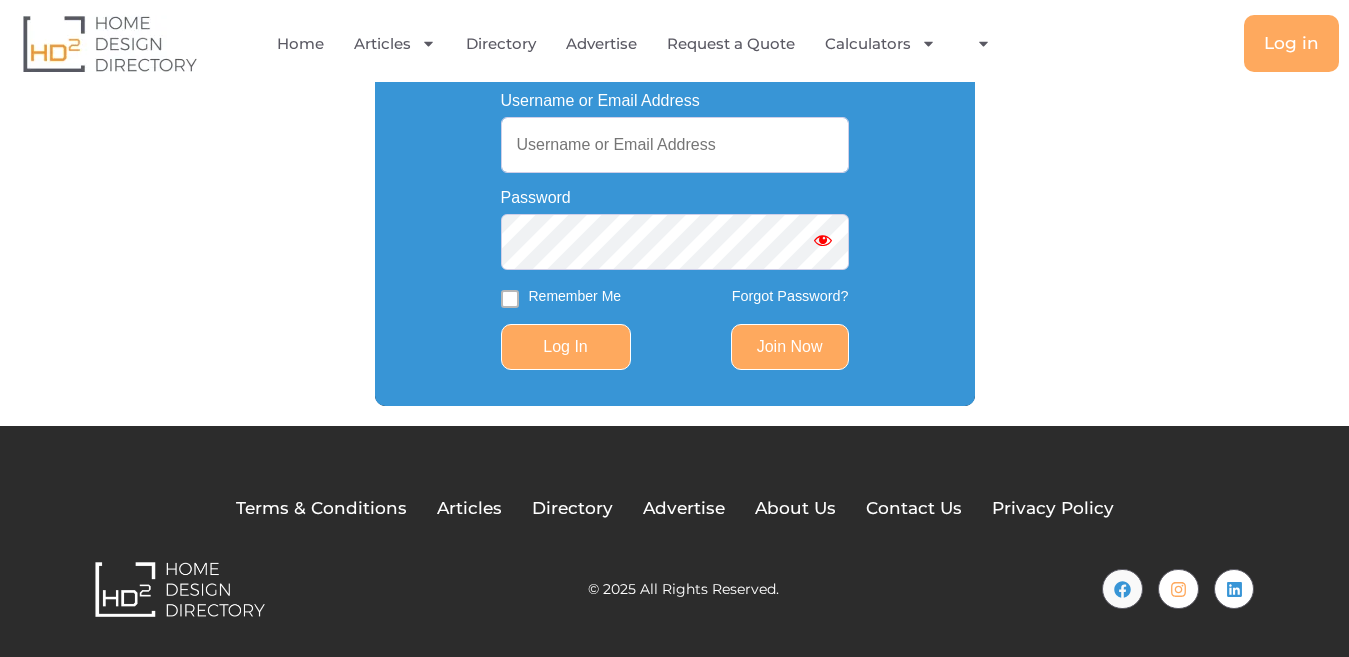 scroll, scrollTop: 409, scrollLeft: 0, axis: vertical 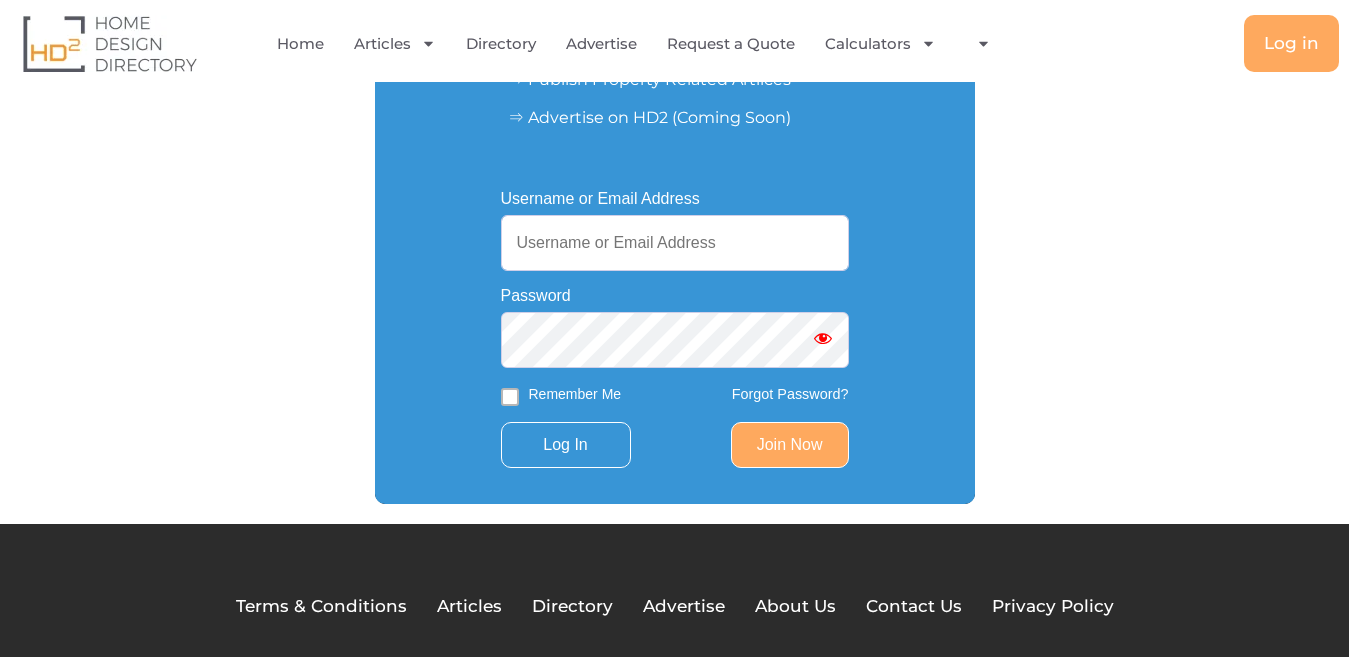drag, startPoint x: 617, startPoint y: 247, endPoint x: 623, endPoint y: 378, distance: 131.13733 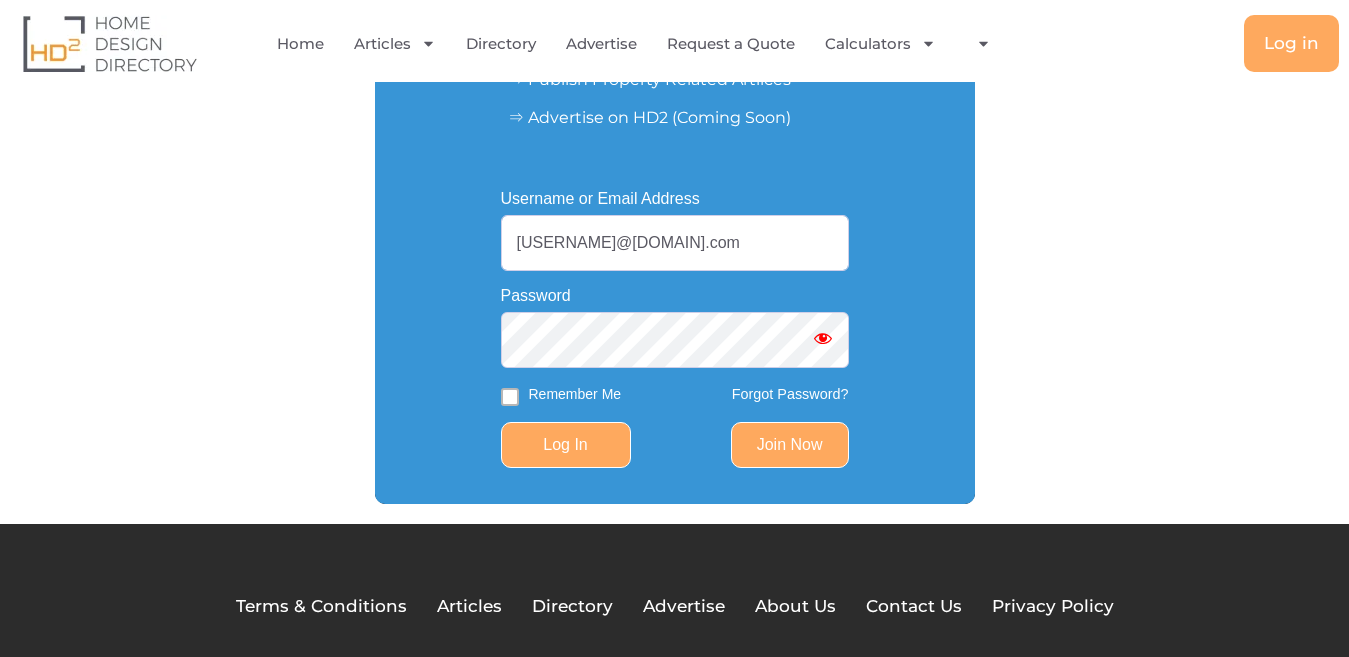type on "[USERNAME]@[DOMAIN].com" 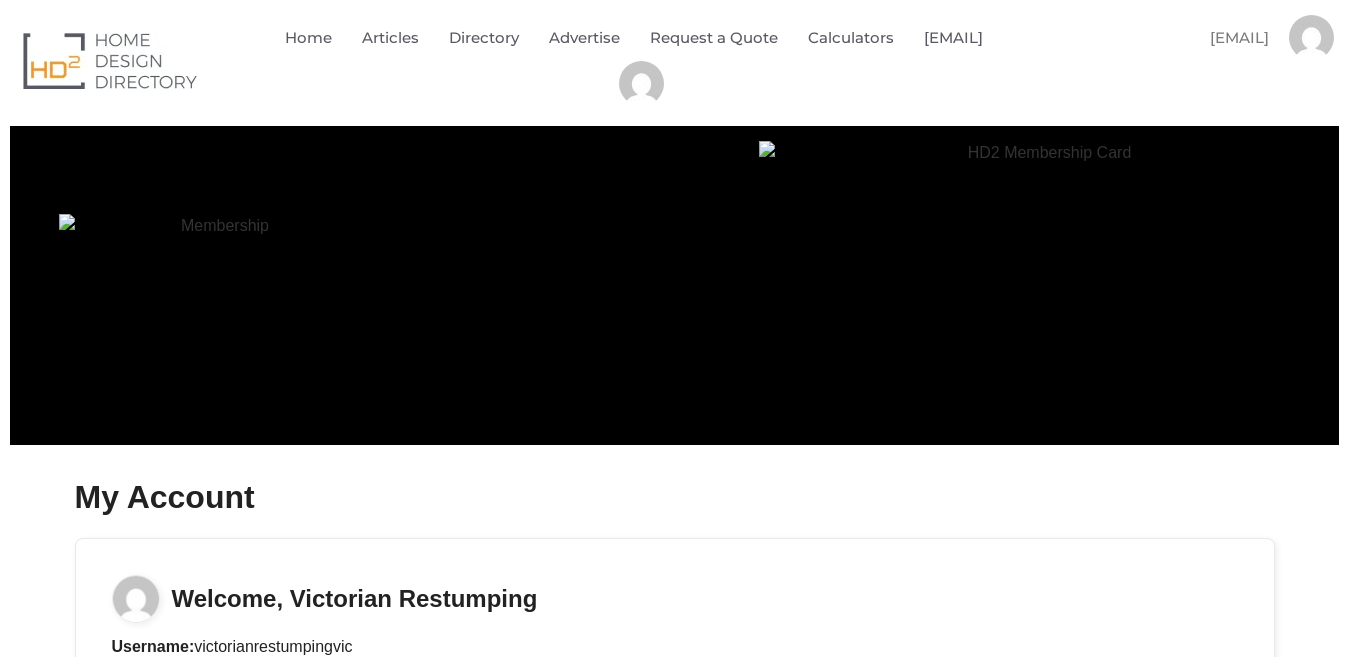 scroll, scrollTop: 179, scrollLeft: 0, axis: vertical 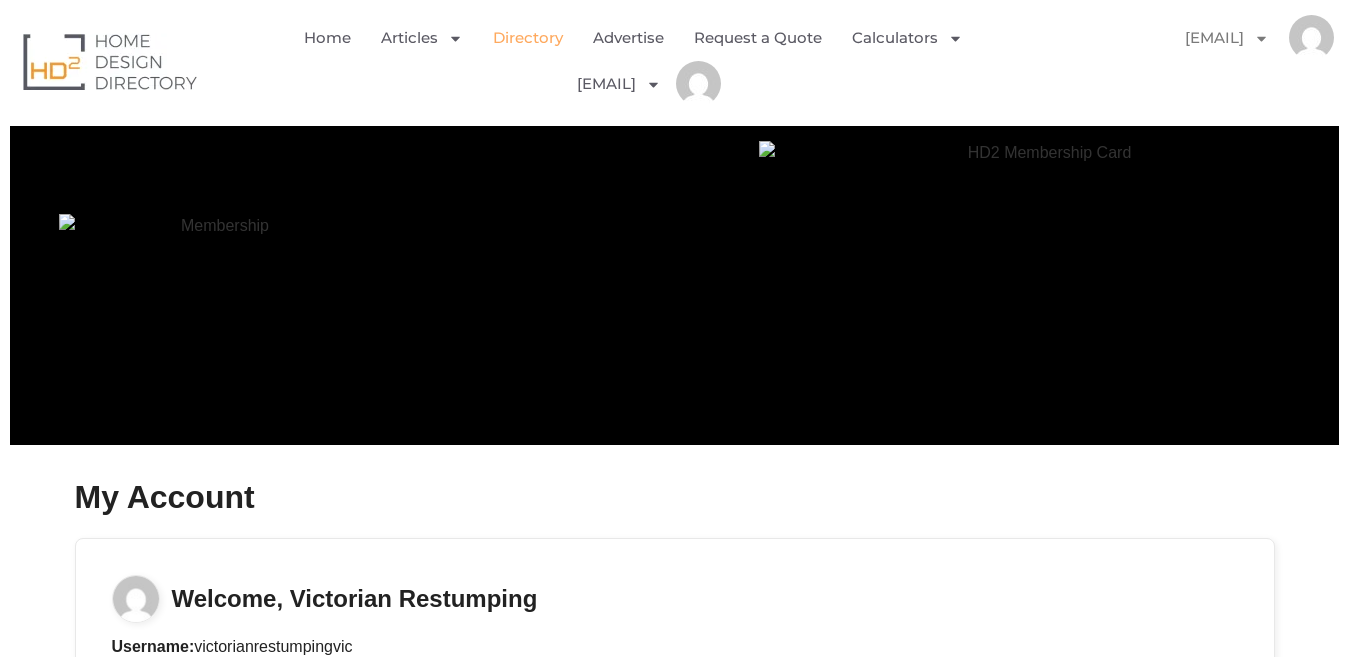 click on "Directory" 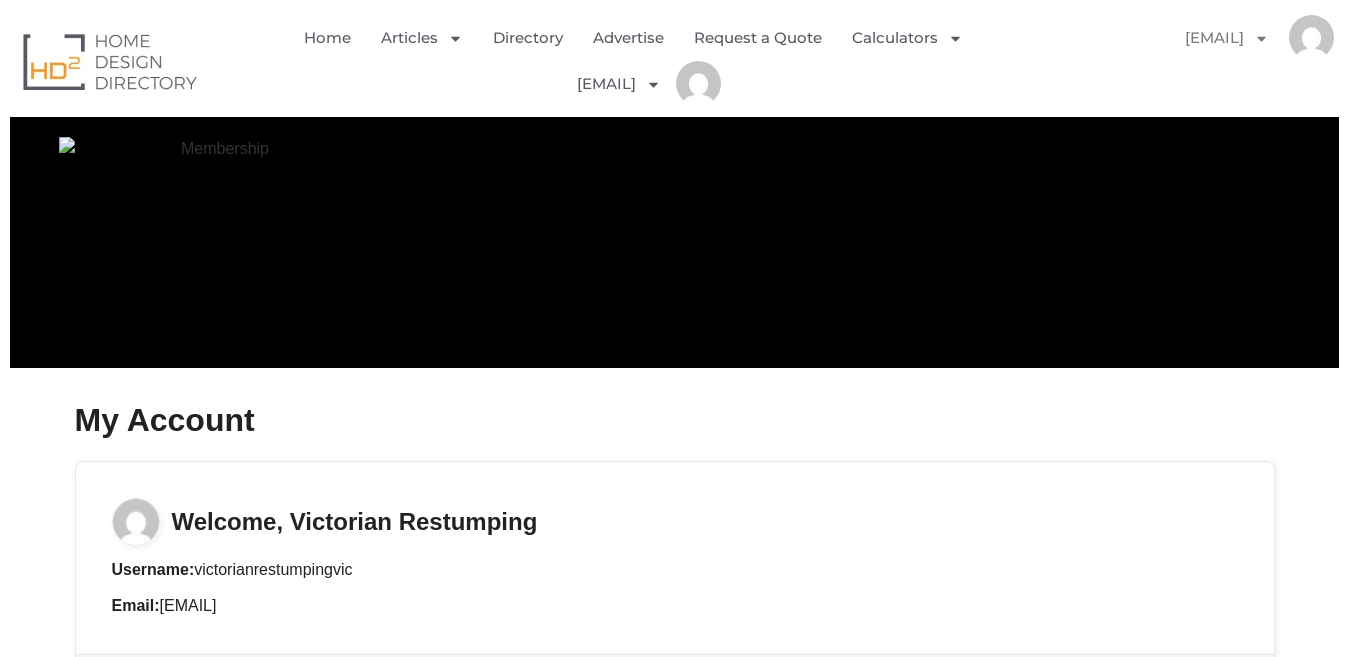 scroll, scrollTop: 100, scrollLeft: 0, axis: vertical 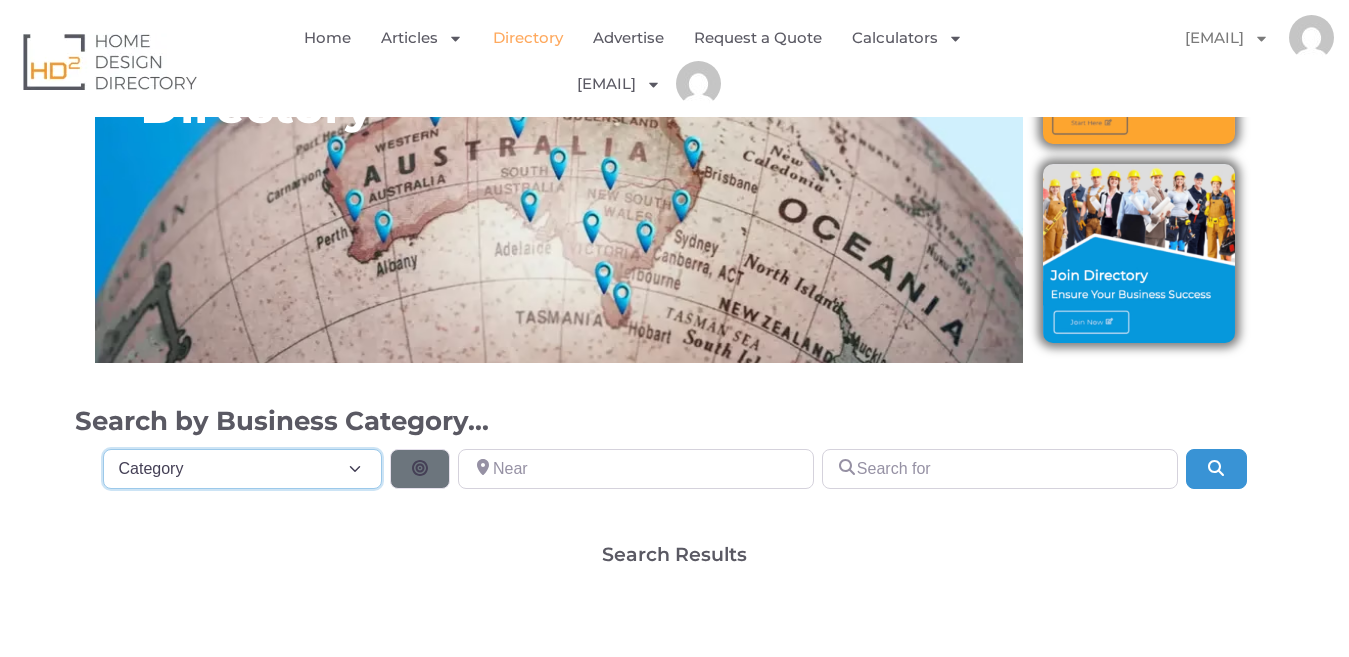 click on "Category Category Accounting Antenna Installation & Services Architects Bathrooms Builders Carpet Cleaning Concreting Design & Fabrication Electricians Engineers Fan Shop Flooring Garage Doors Grass, Lawn and Turf Guttering Home Decor Home Entertainment Landscapers Lawyer Lighting Mortgage Brokers Packaging Company Painters Plumbers Pools & Spas Pressure Cleaning Real Estate Agents Removalists Roofing Security Products & Services Shade System Swimming Pools Tilers Vehicle glass service Windows & Doors" at bounding box center [243, 469] 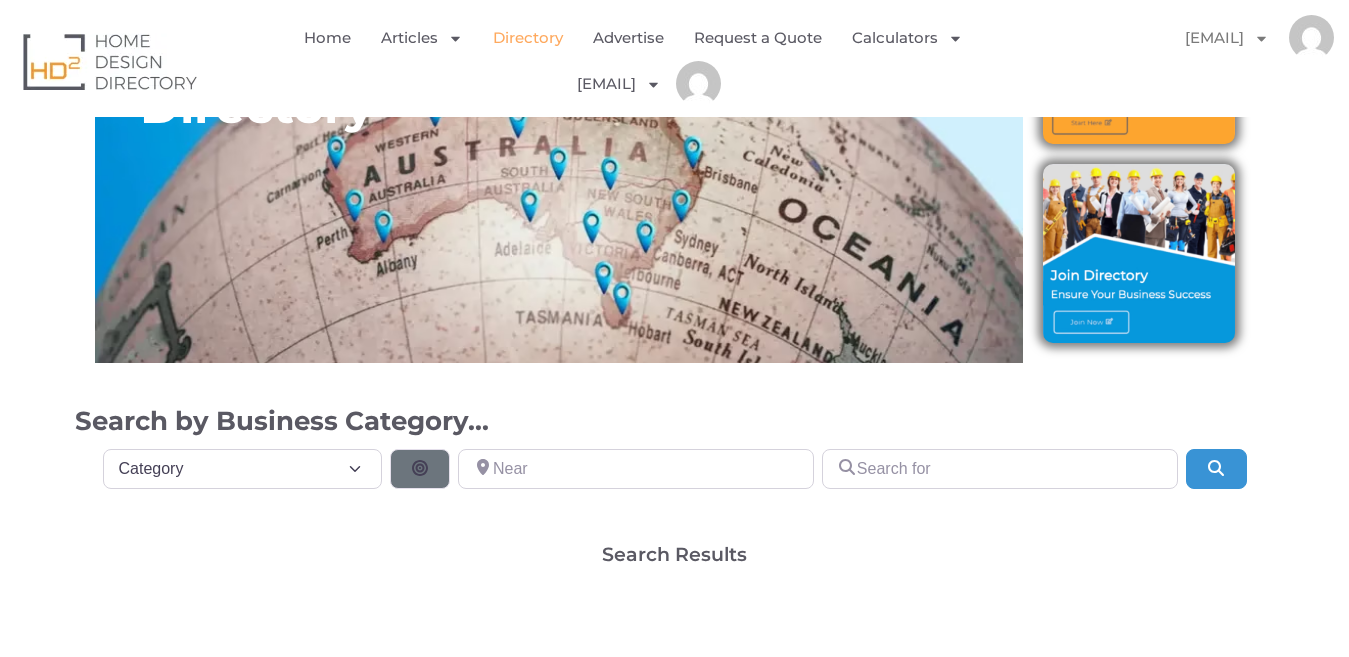 drag, startPoint x: 252, startPoint y: 539, endPoint x: 275, endPoint y: 522, distance: 28.600698 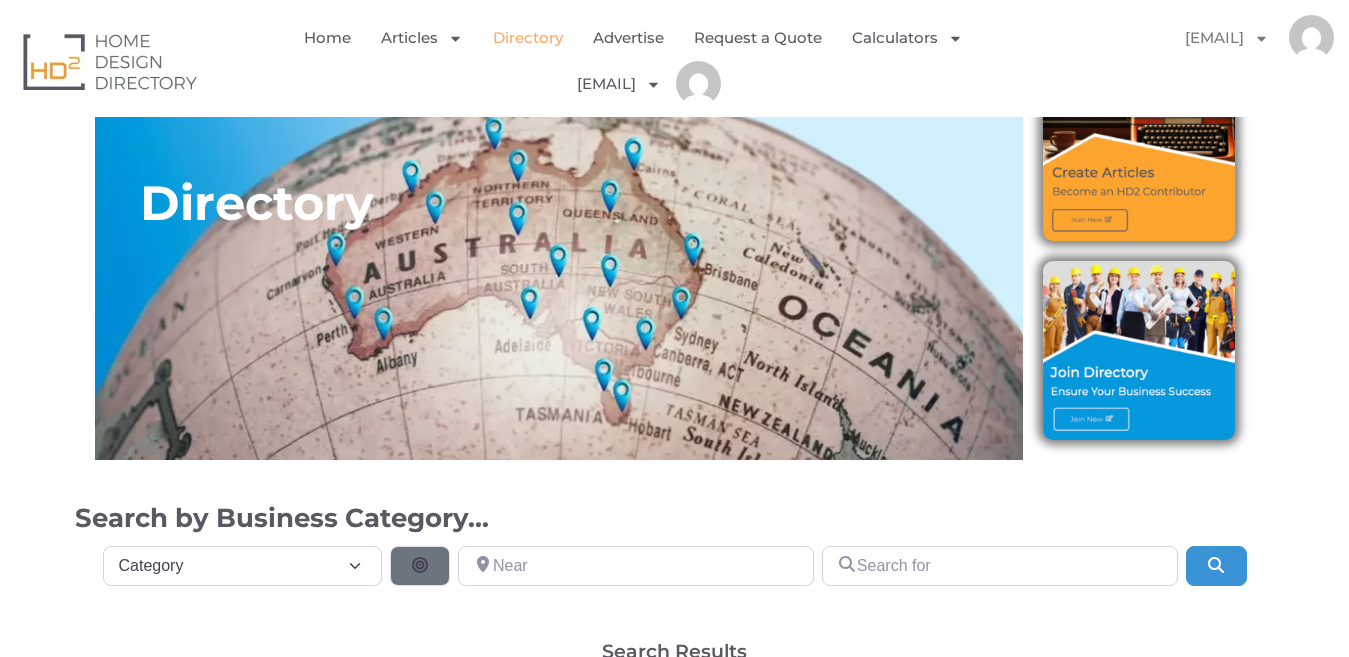 scroll, scrollTop: 0, scrollLeft: 0, axis: both 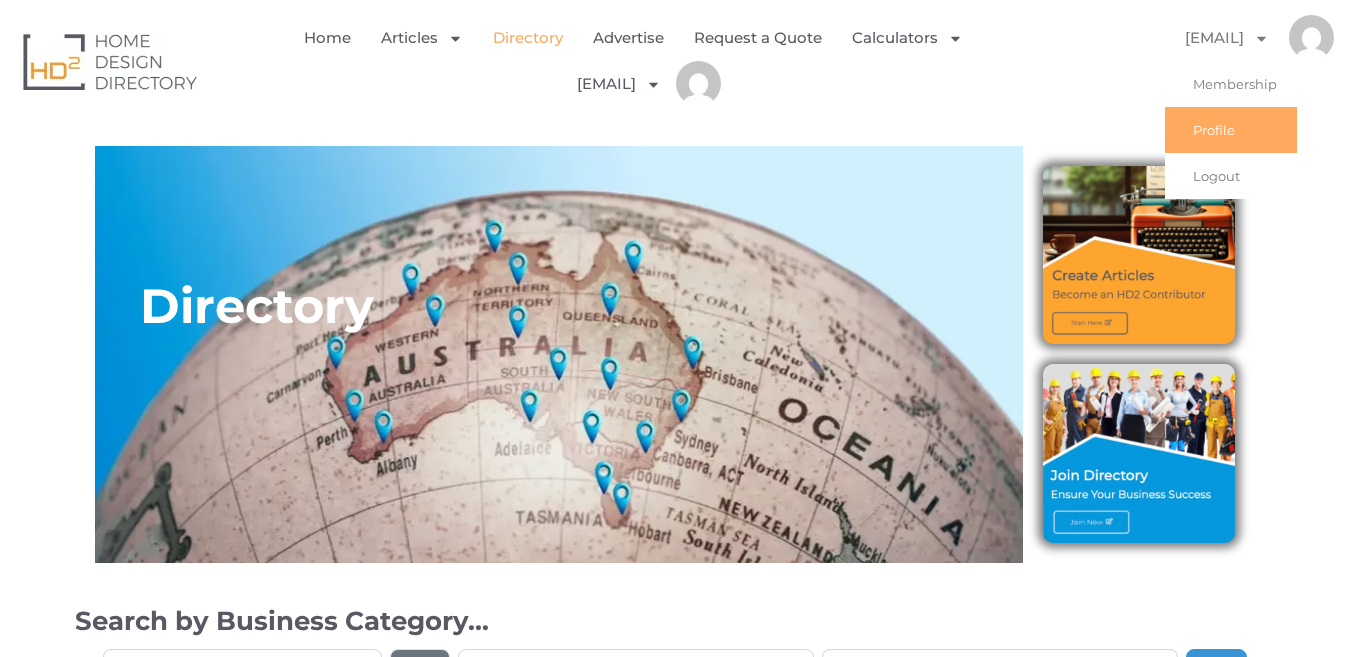 click on "Profile" 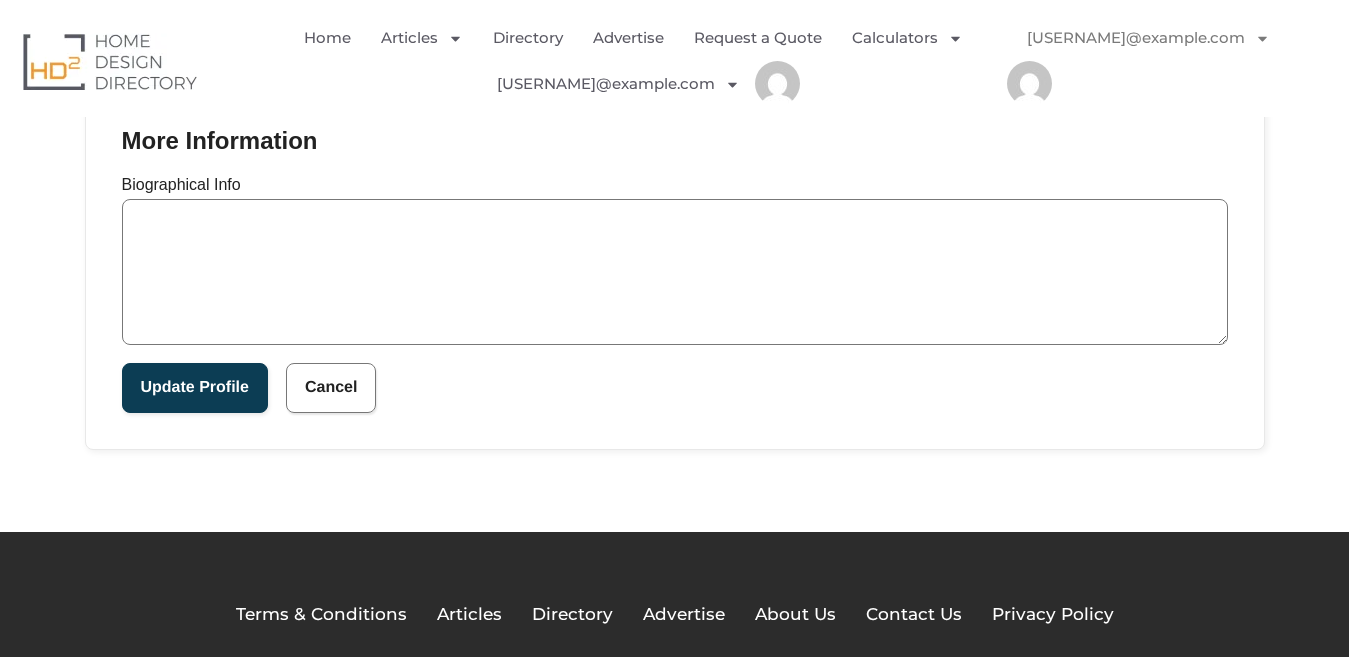 scroll, scrollTop: 700, scrollLeft: 0, axis: vertical 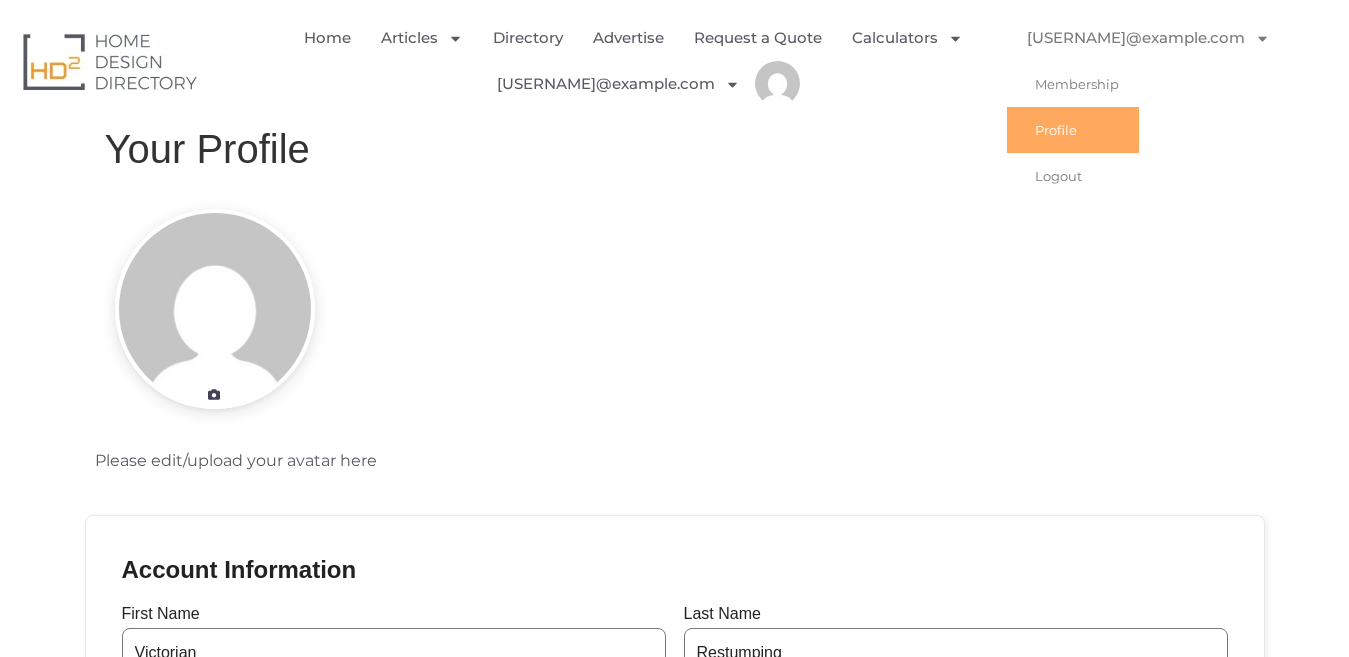 click on "[USERNAME]@example.com" 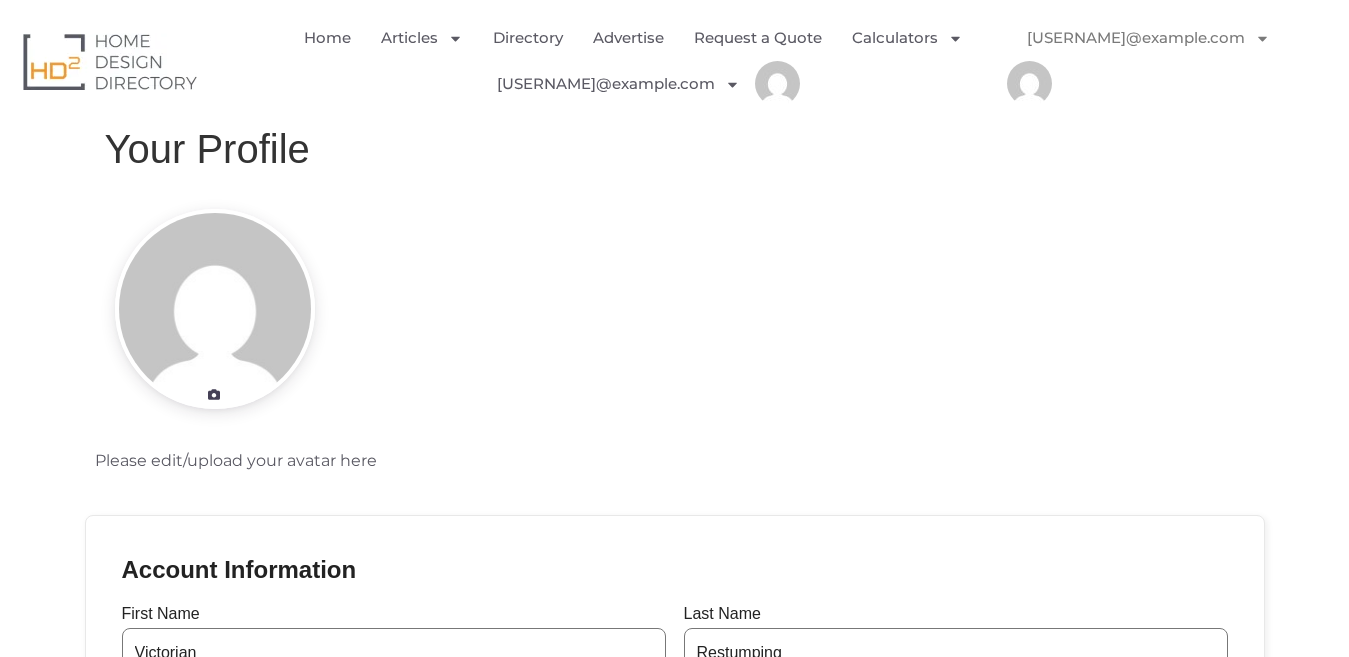 click on "[EMAIL]" 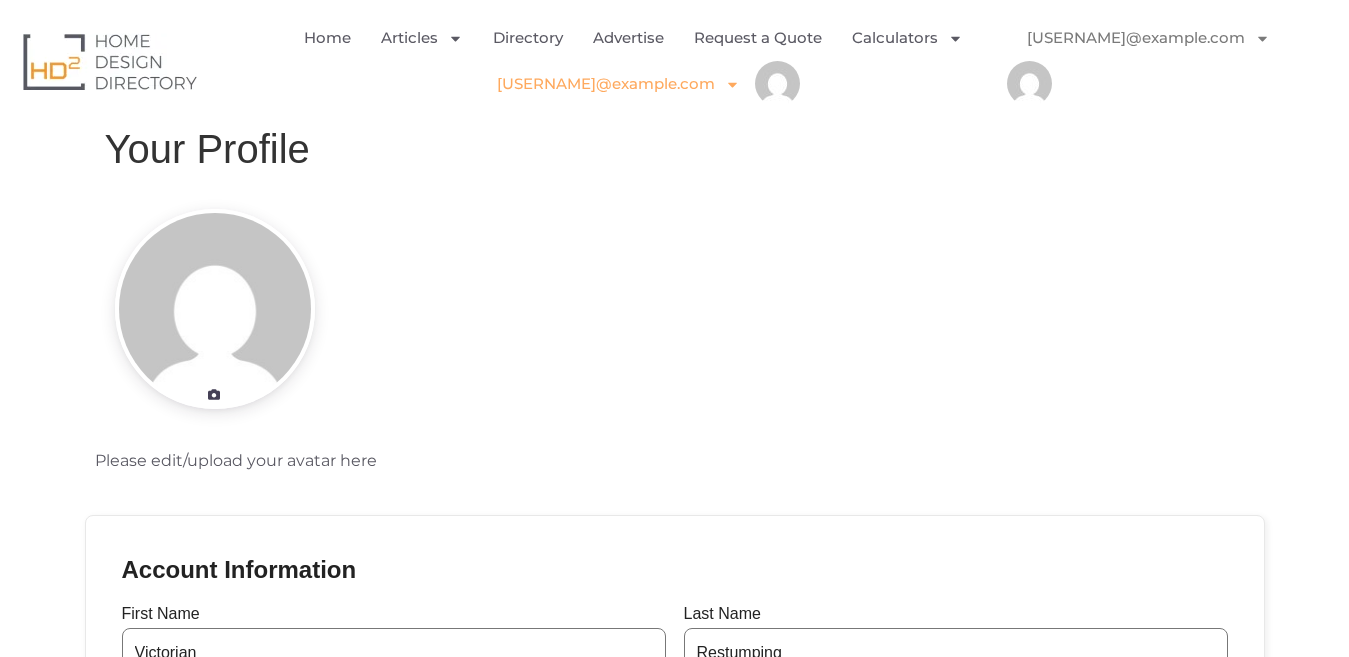 click 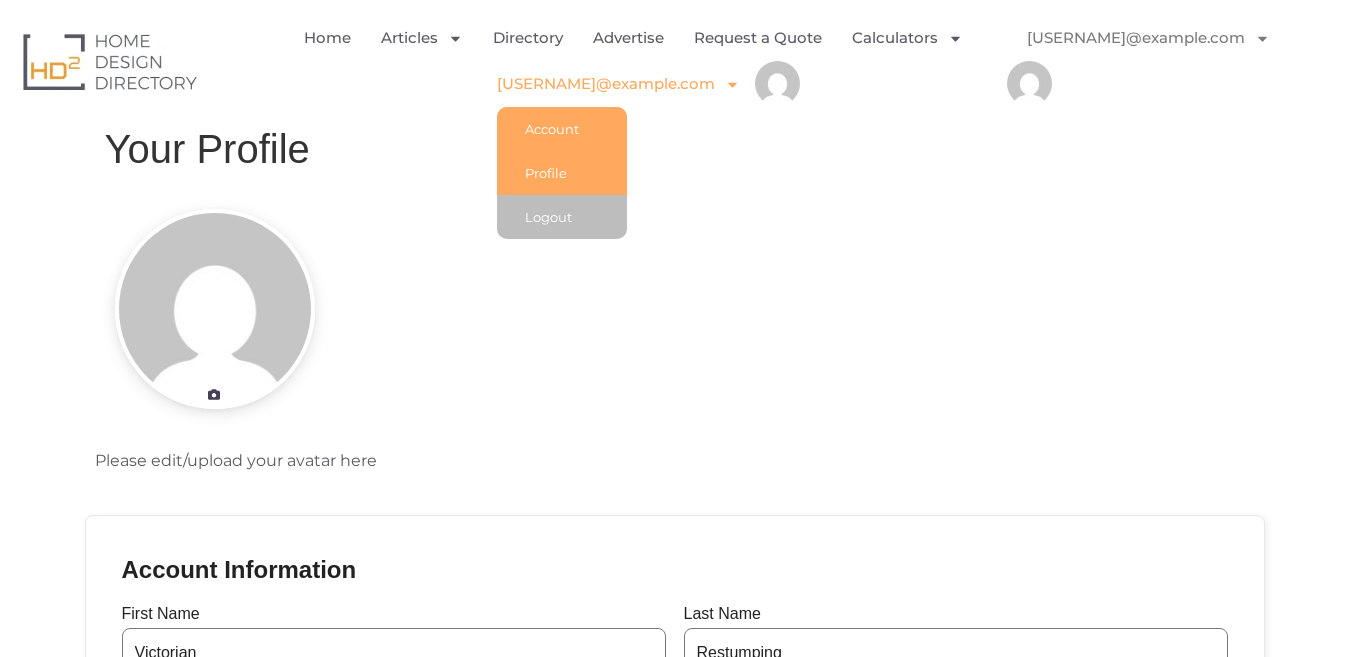 click on "Account" 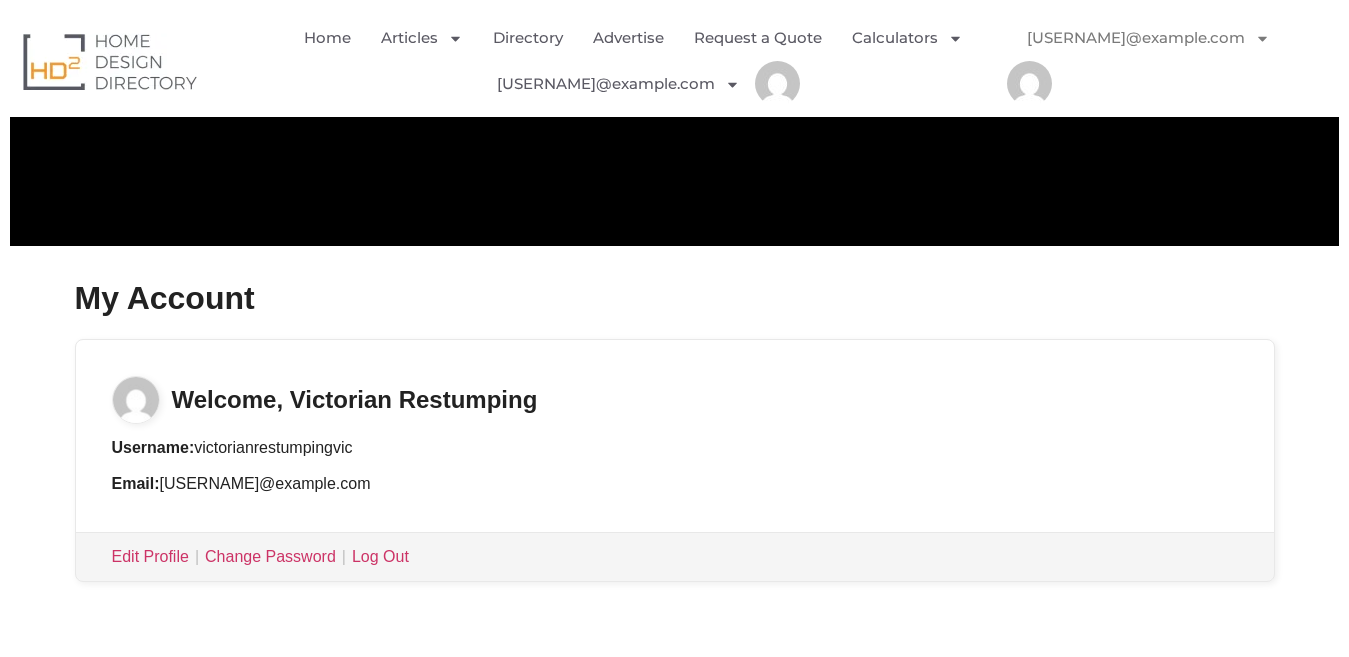 scroll, scrollTop: 200, scrollLeft: 0, axis: vertical 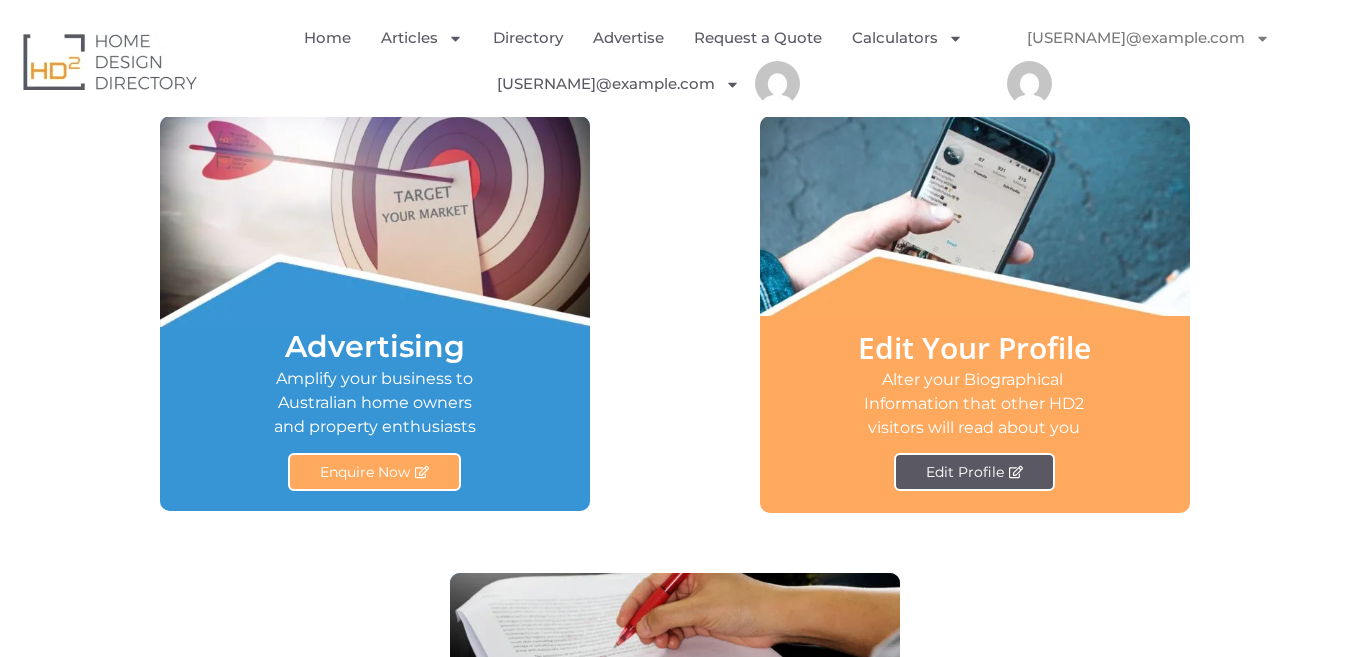click on "Edit Profile" at bounding box center [965, 472] 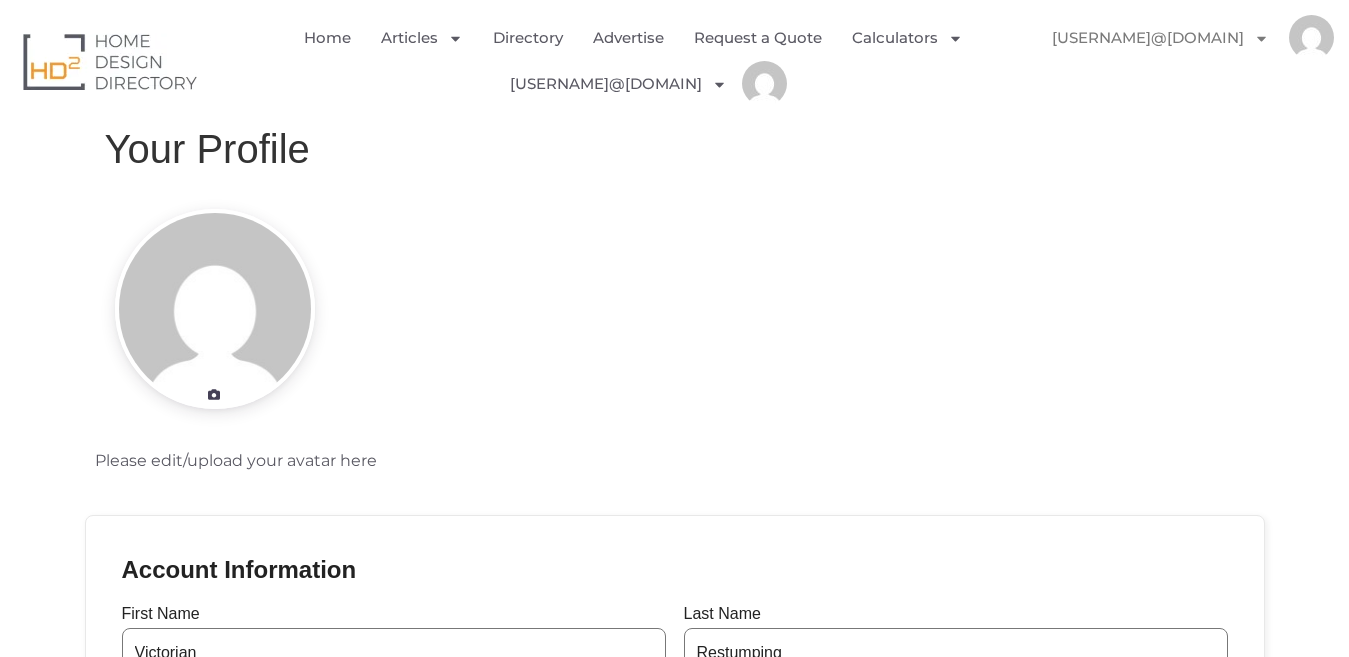scroll, scrollTop: 0, scrollLeft: 0, axis: both 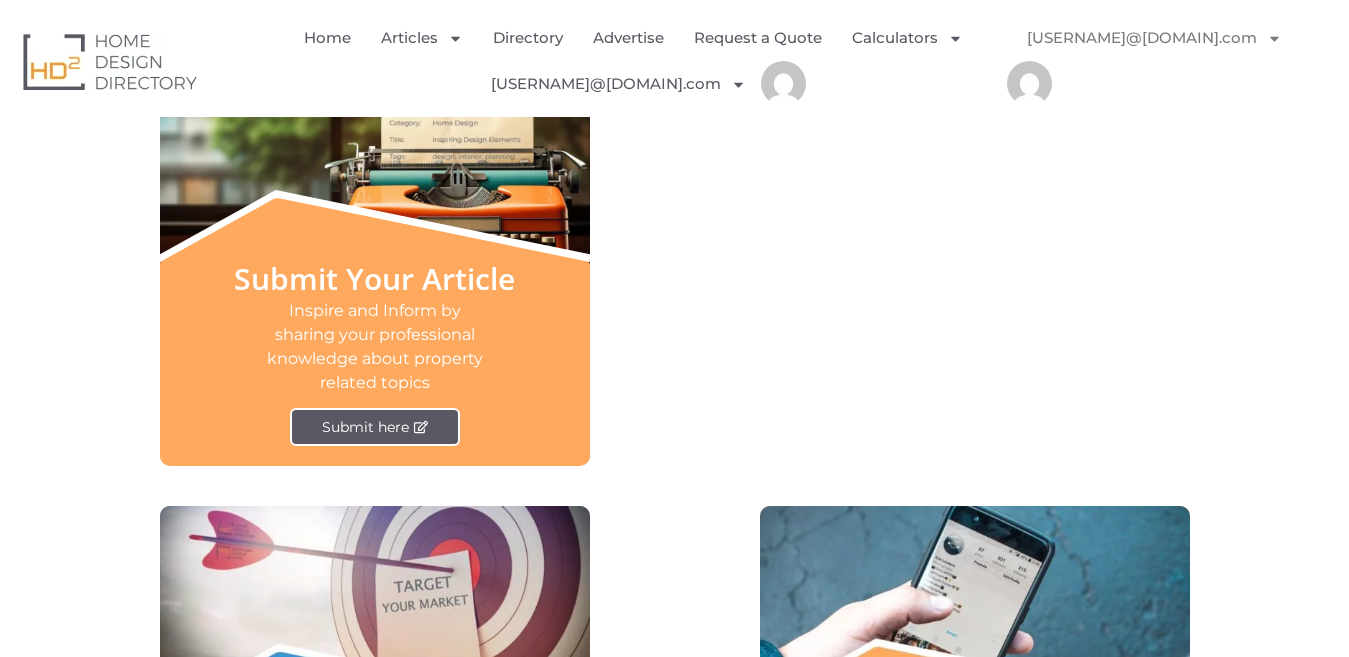 click on "Submit here" at bounding box center [365, 427] 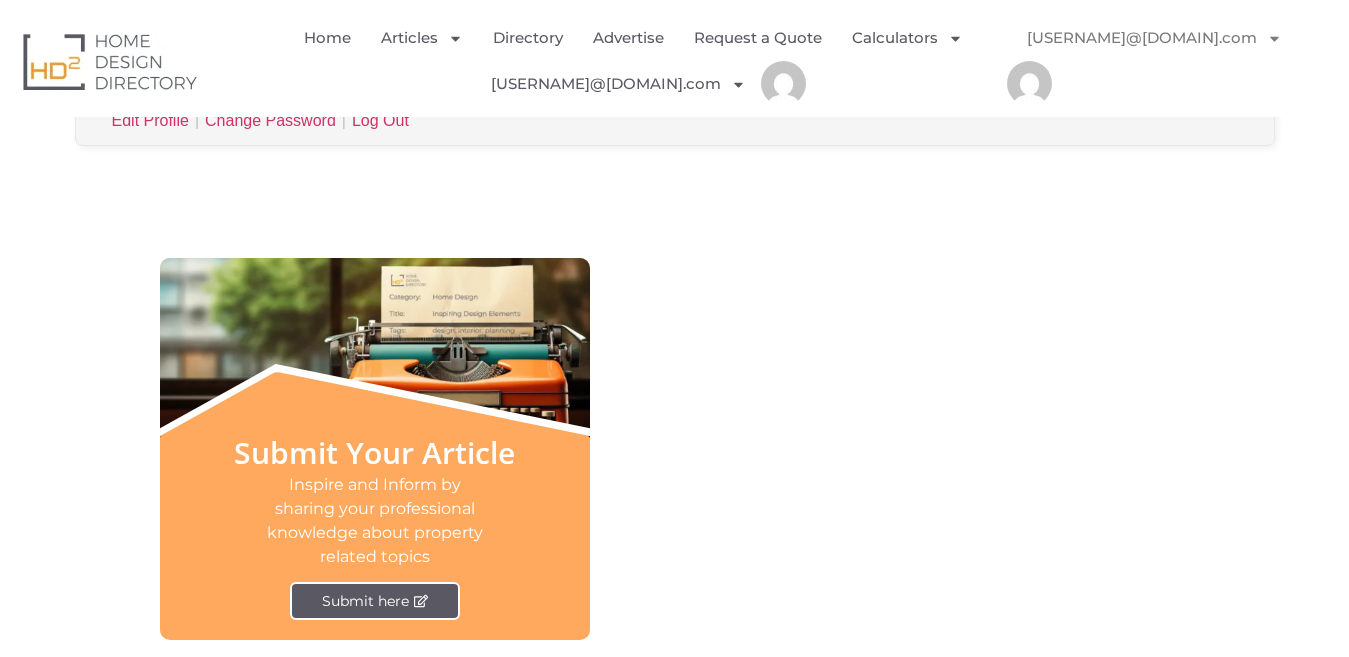 scroll, scrollTop: 610, scrollLeft: 0, axis: vertical 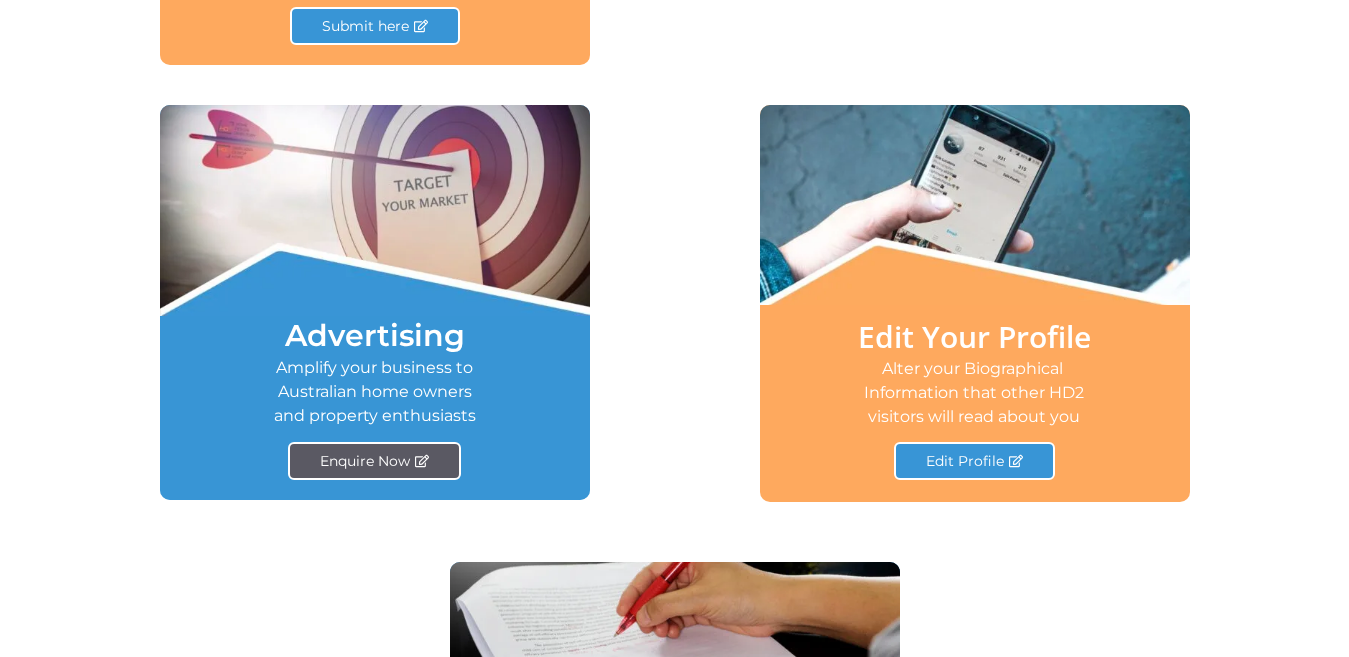 click on "Enquire Now" at bounding box center [374, 461] 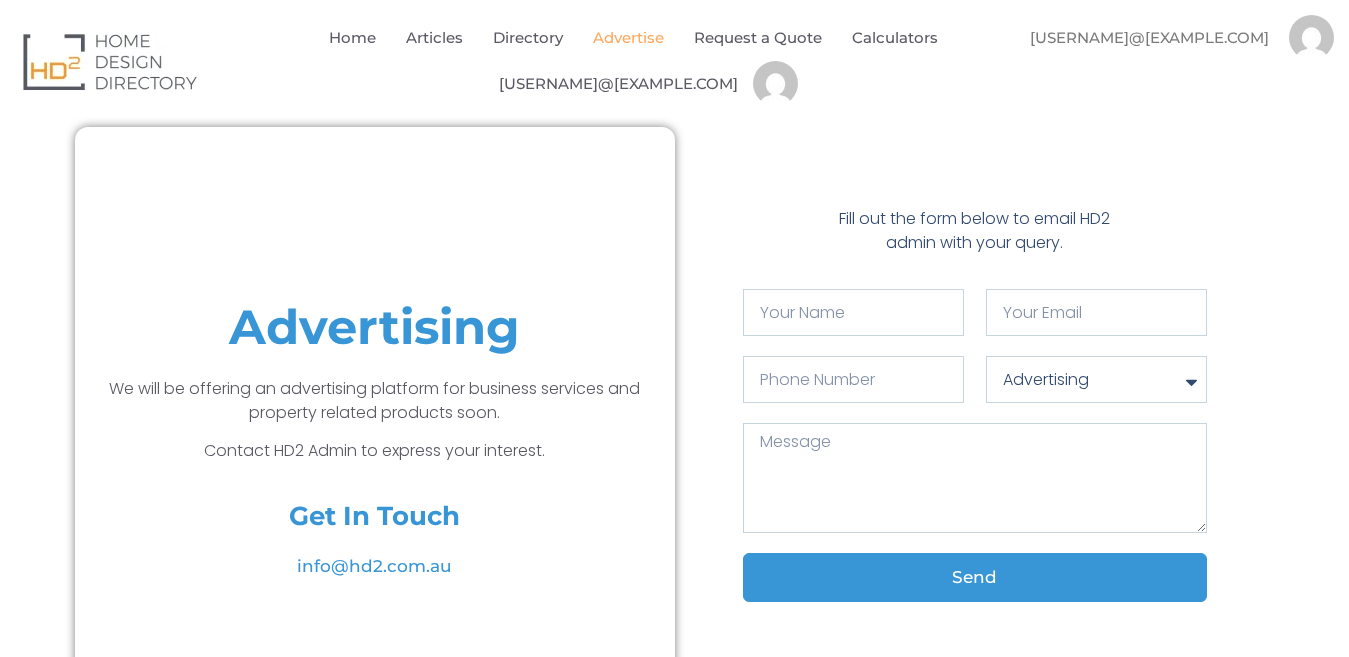 scroll, scrollTop: 0, scrollLeft: 0, axis: both 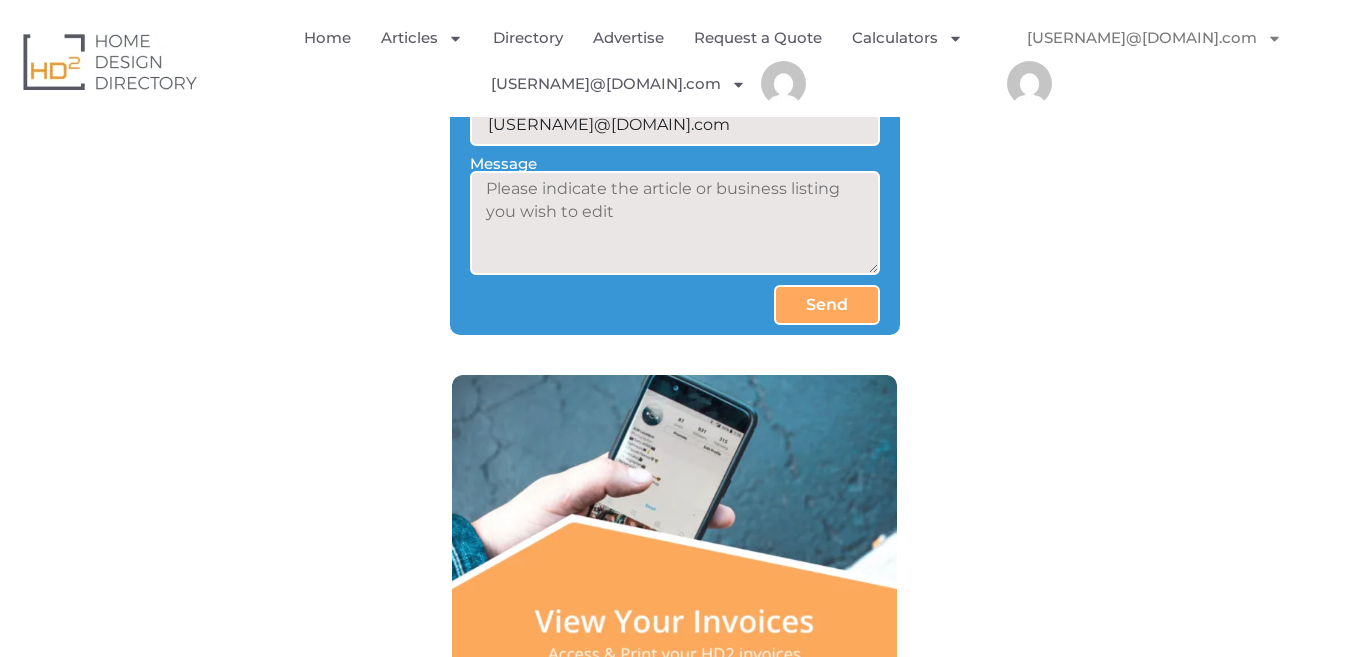 click at bounding box center [675, 561] 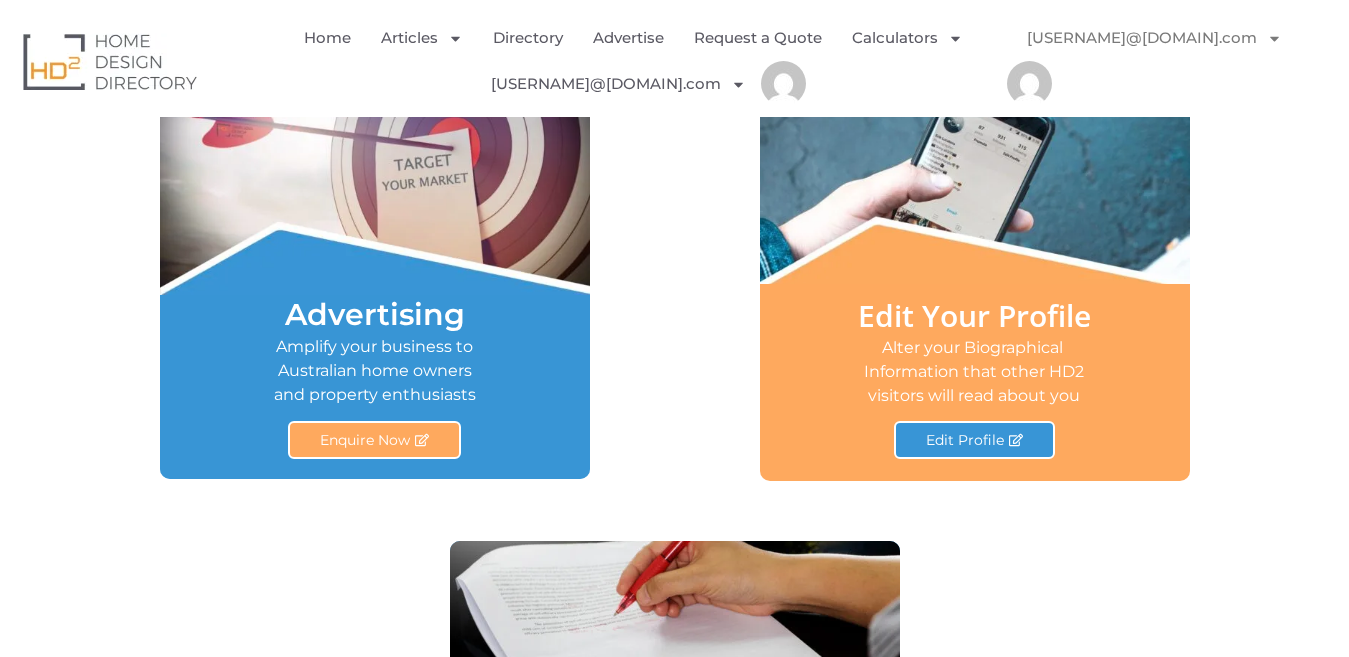 scroll, scrollTop: 1210, scrollLeft: 0, axis: vertical 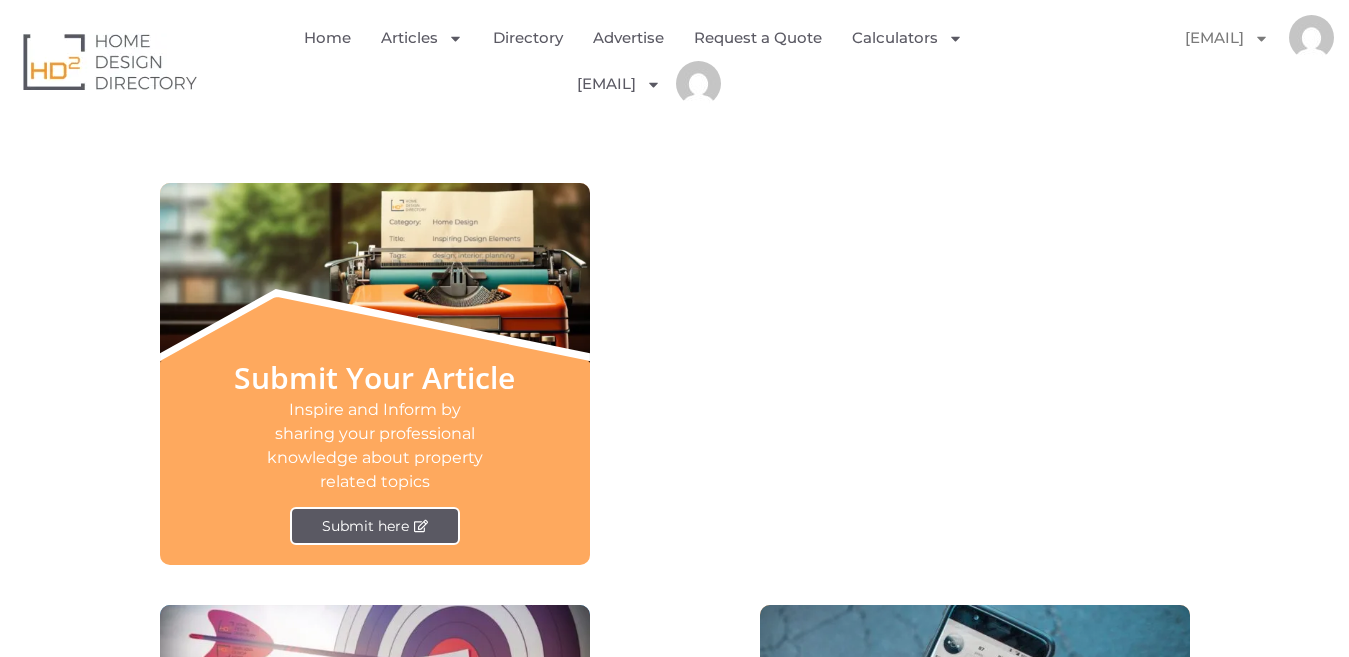 drag, startPoint x: 386, startPoint y: 364, endPoint x: 247, endPoint y: 368, distance: 139.05754 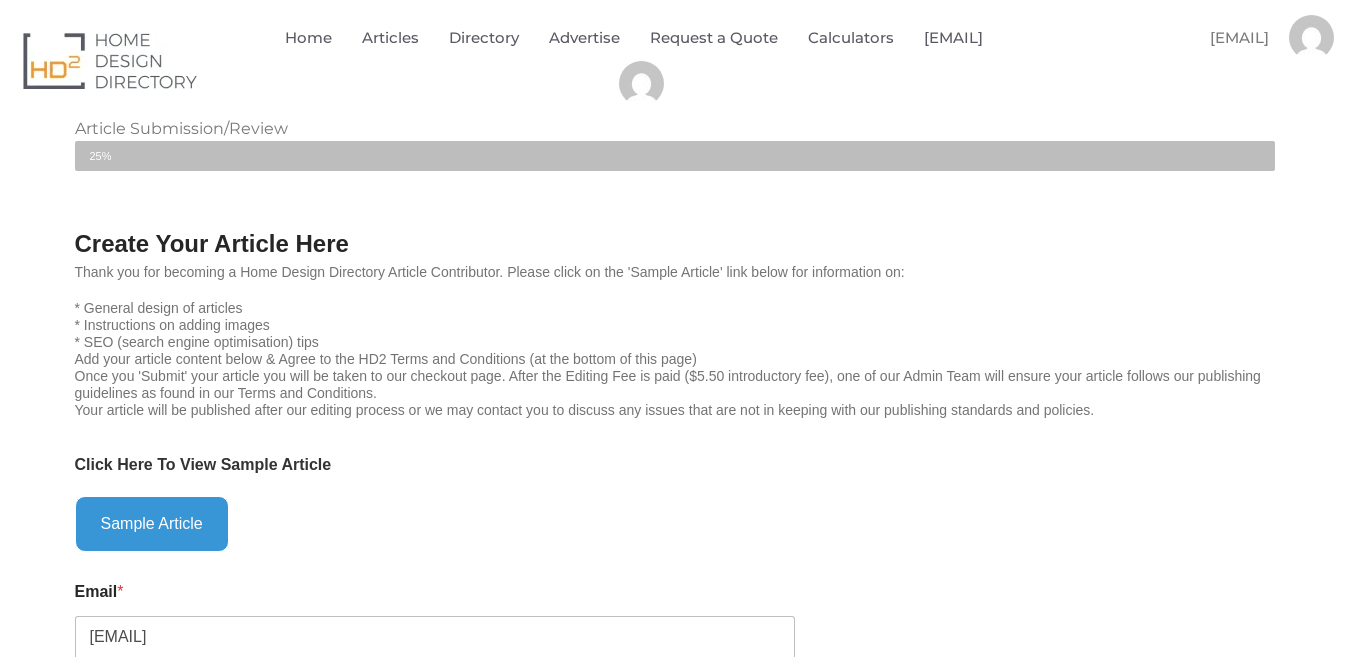 scroll, scrollTop: 700, scrollLeft: 0, axis: vertical 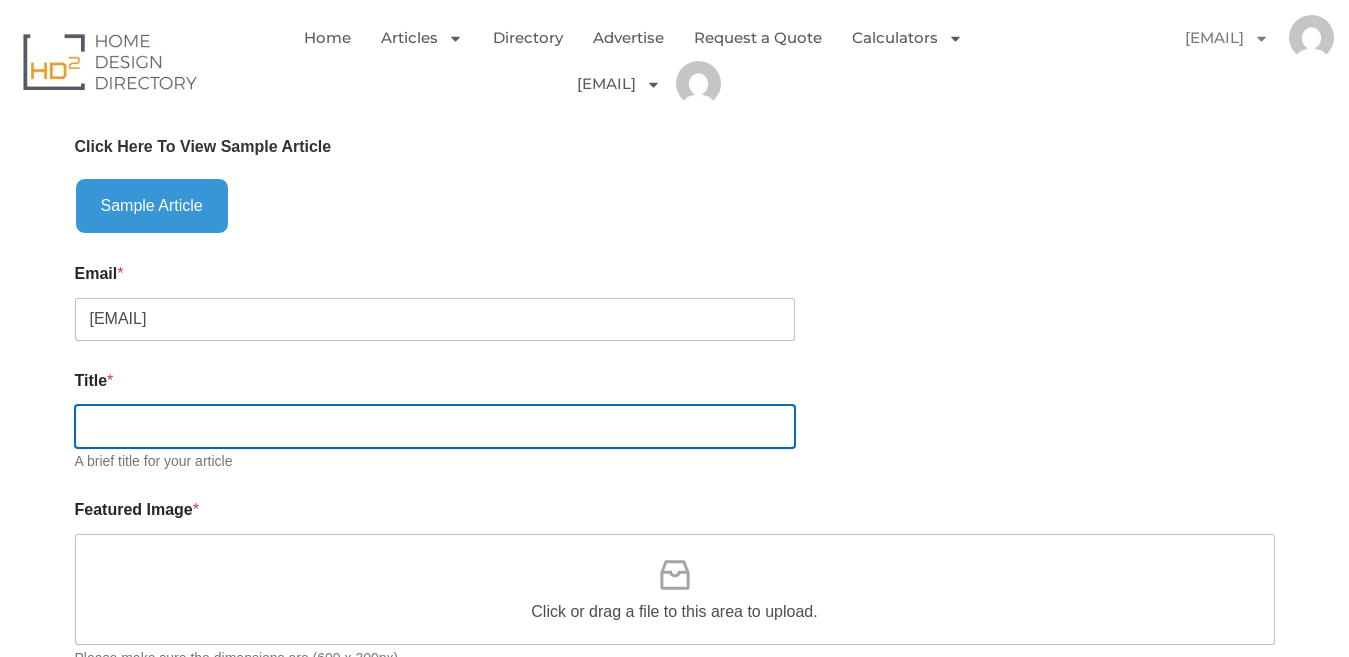 click on "Title  *" at bounding box center (435, 426) 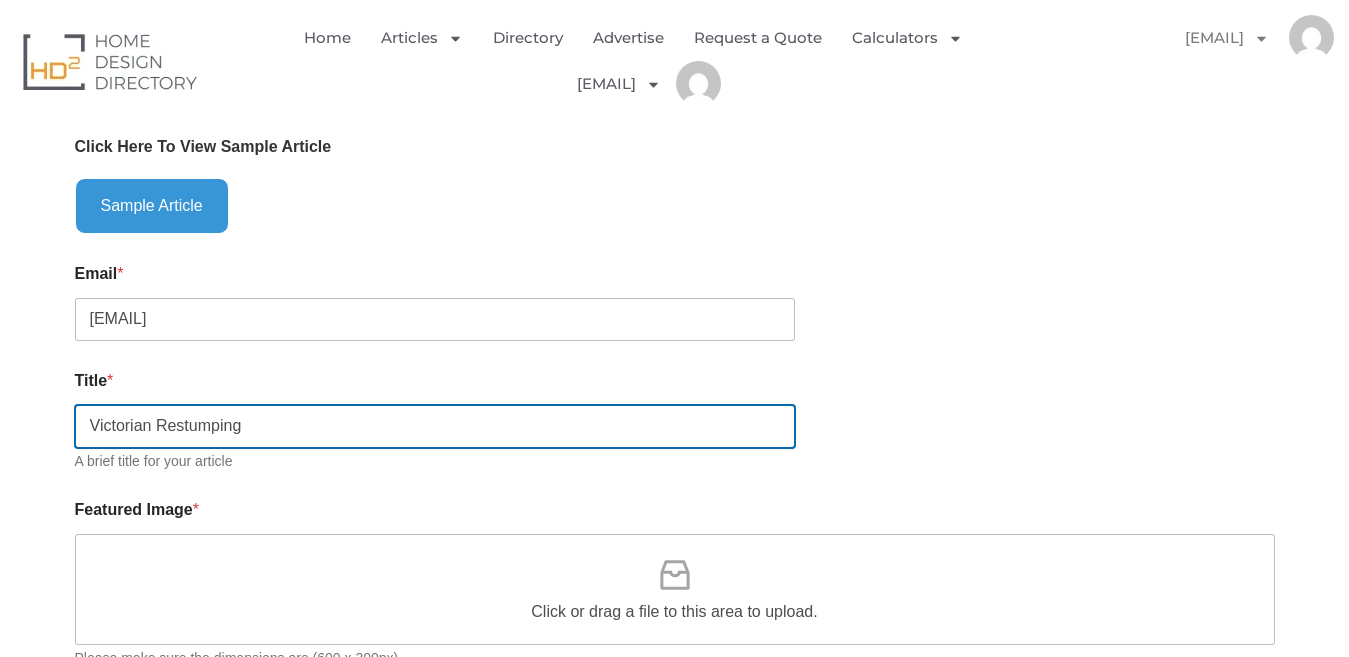 type on "Victorian Restumping" 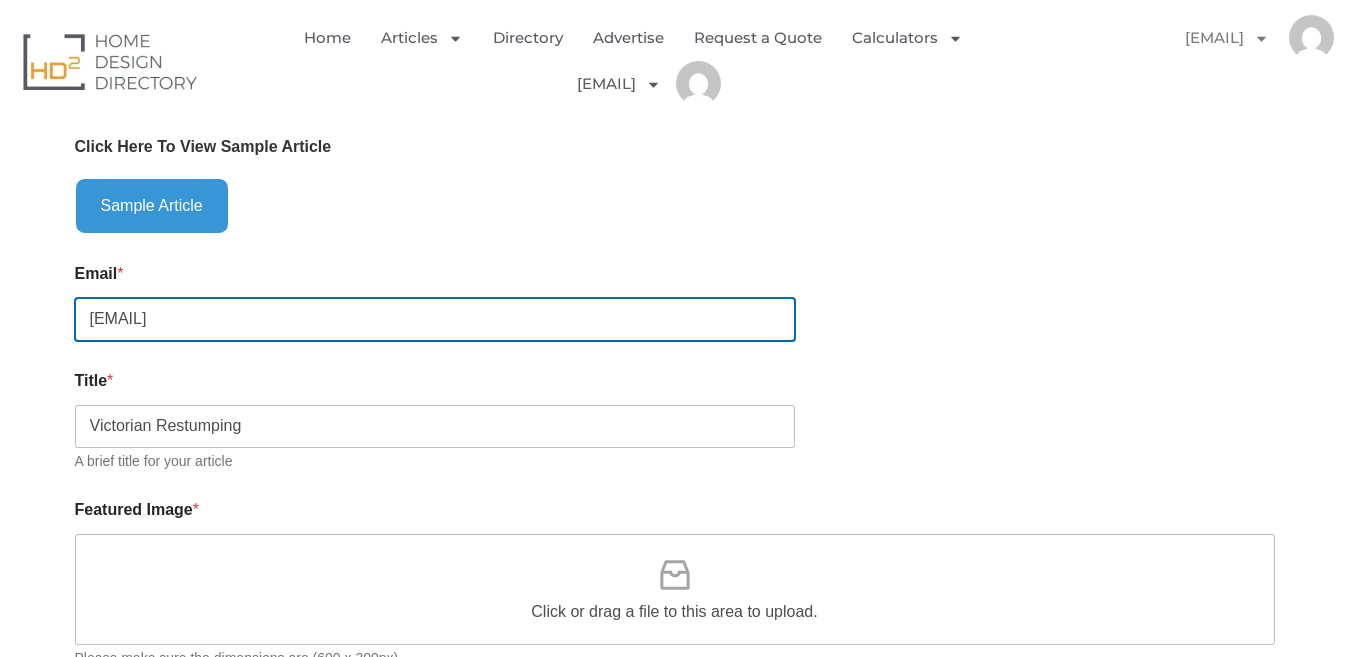 click on "[USERNAME]@example.com" at bounding box center (435, 319) 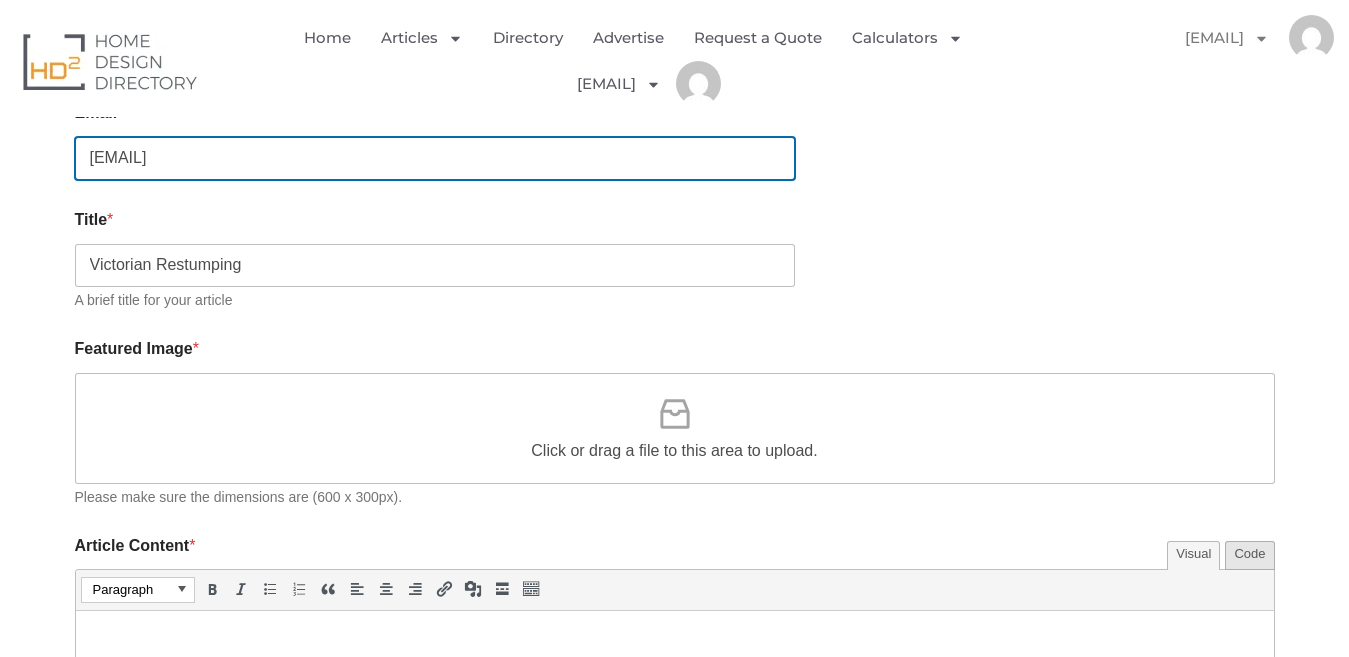scroll, scrollTop: 900, scrollLeft: 0, axis: vertical 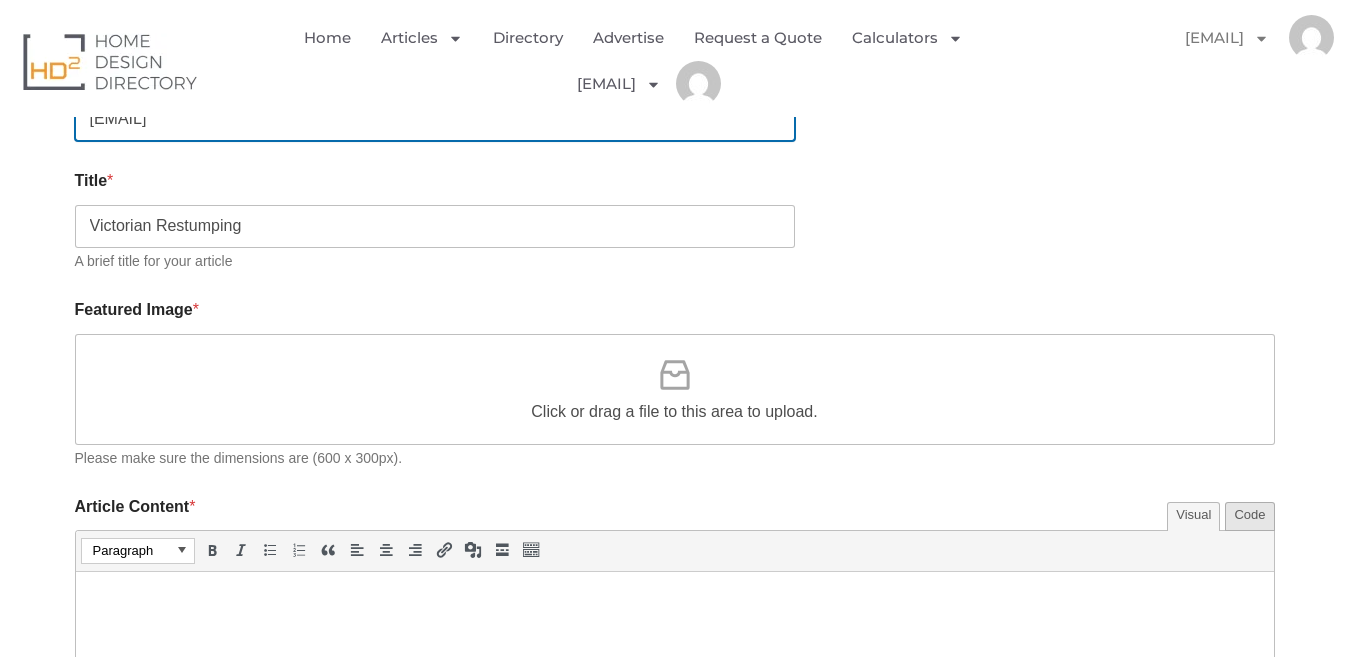 type on "info@victorianrestumping.com.au" 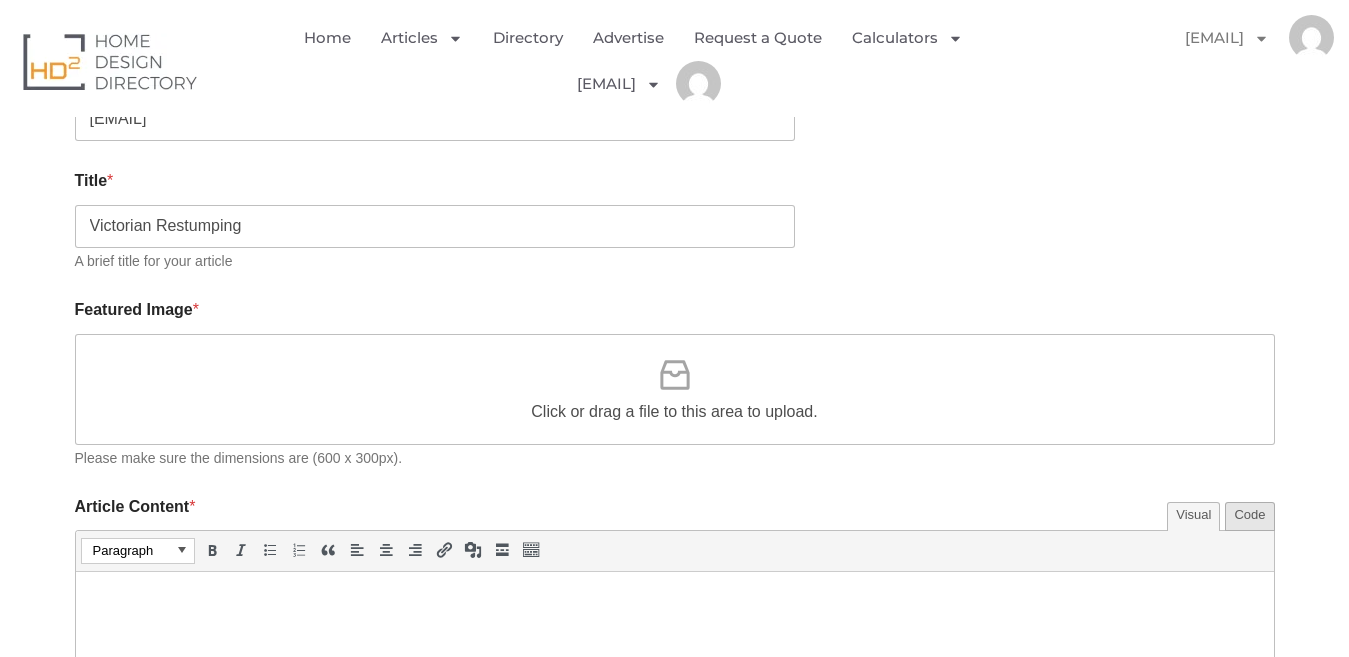 click on "Click or drag a file to this area to upload." at bounding box center (674, 389) 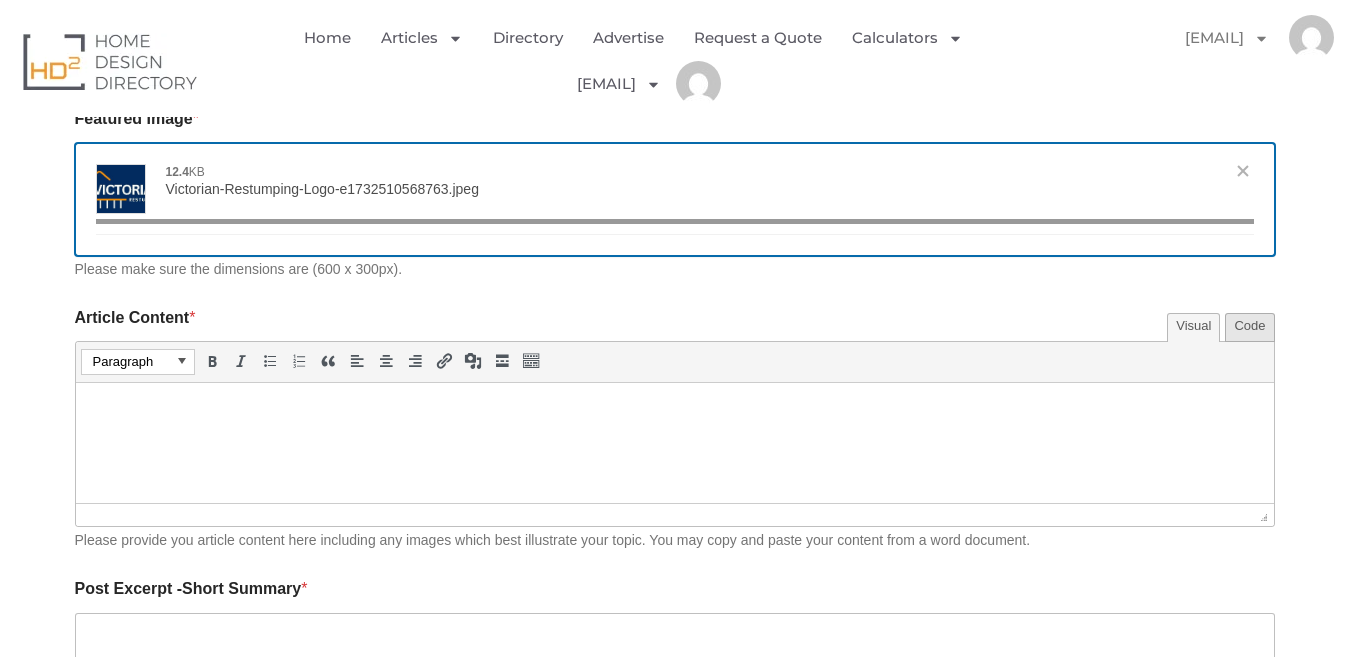 scroll, scrollTop: 1100, scrollLeft: 0, axis: vertical 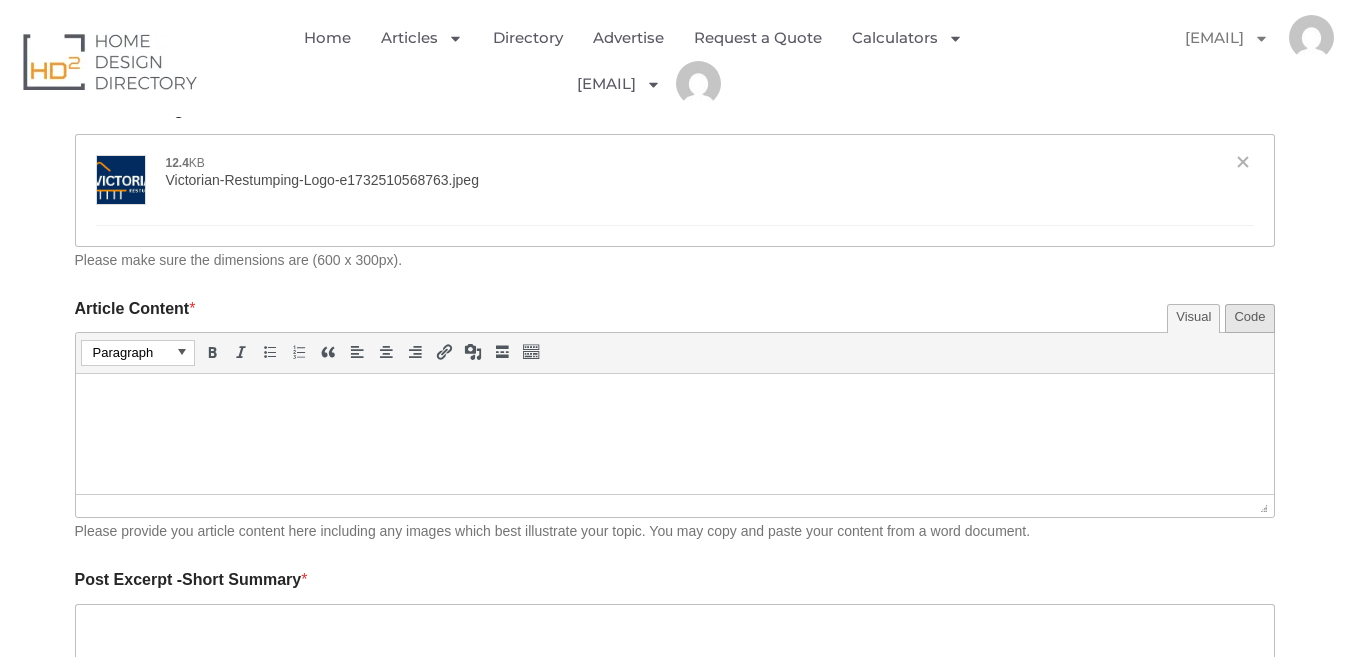 click on "Post Excerpt -Short Summary  *" at bounding box center (675, 579) 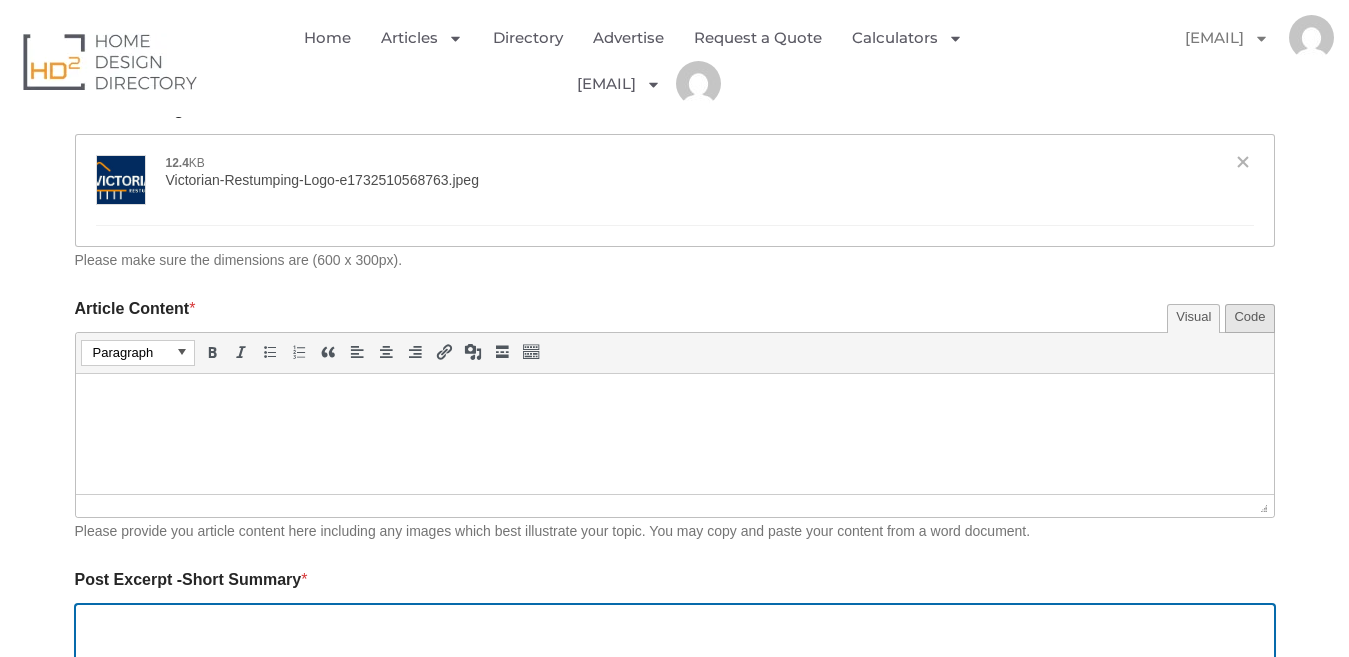 click on "Post Excerpt -Short Summary  *" at bounding box center (675, 652) 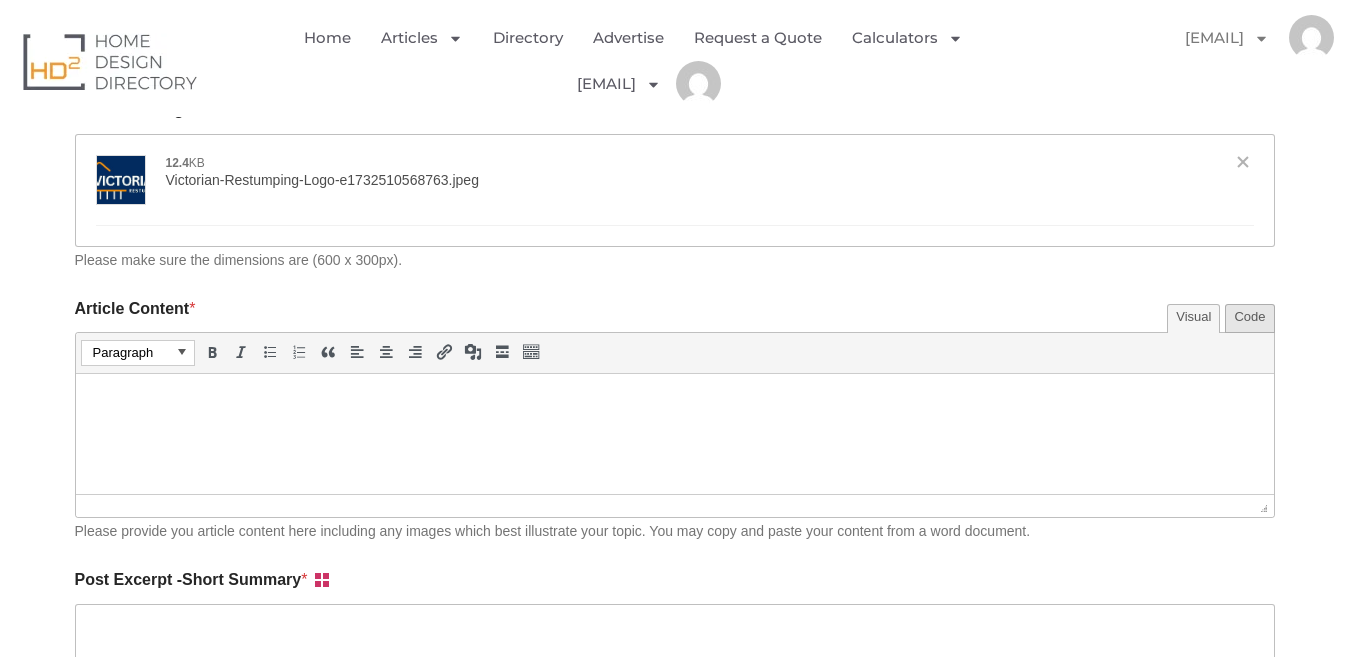 type on "[{"name":"Victorian-Restumping-Logo-e1732510568763.jpeg","file":"07dc4f7a108283b39d1cf5a15b8bd733.jpeg","url":"https://hd2.com.au/wp-content/uploads/wpforms/tmp/07dc4f7a108283b39d1cf5a15b8bd733.jpeg","size":12360,"type":"image/jpeg","file_user_name":"Victorian-Restumping-Logo-e1732510568763.jpeg"}]" 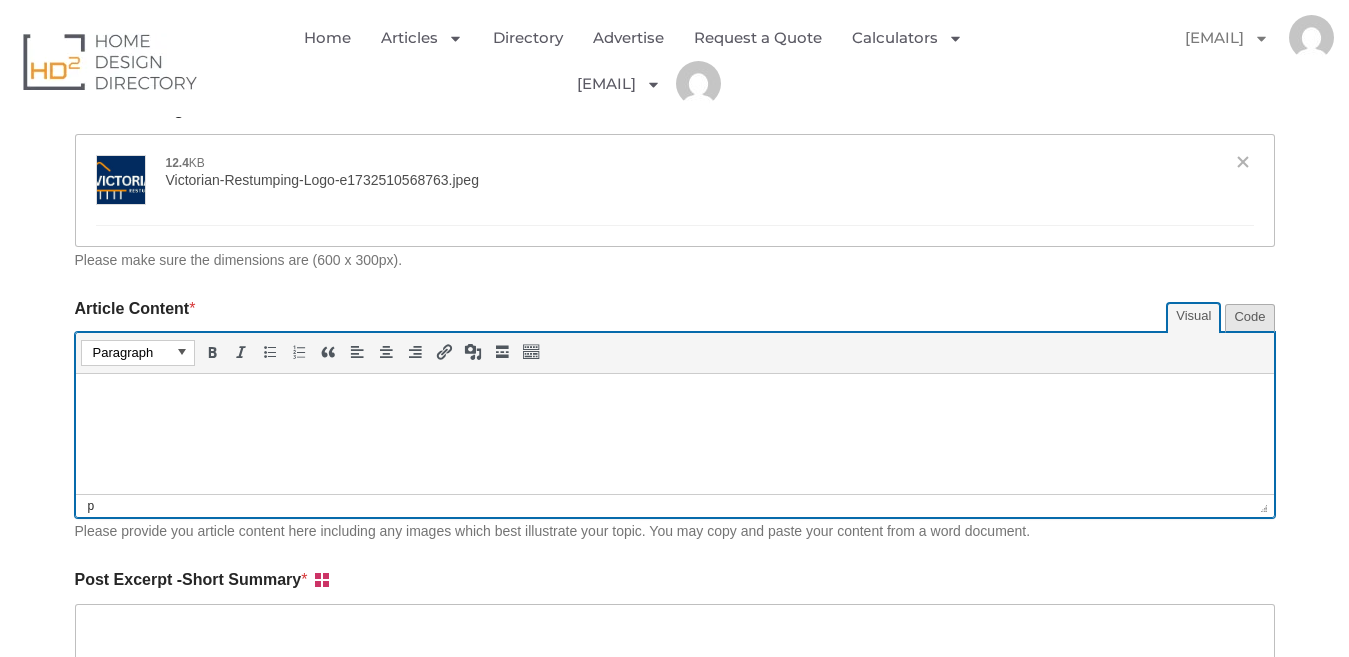 click at bounding box center (674, 401) 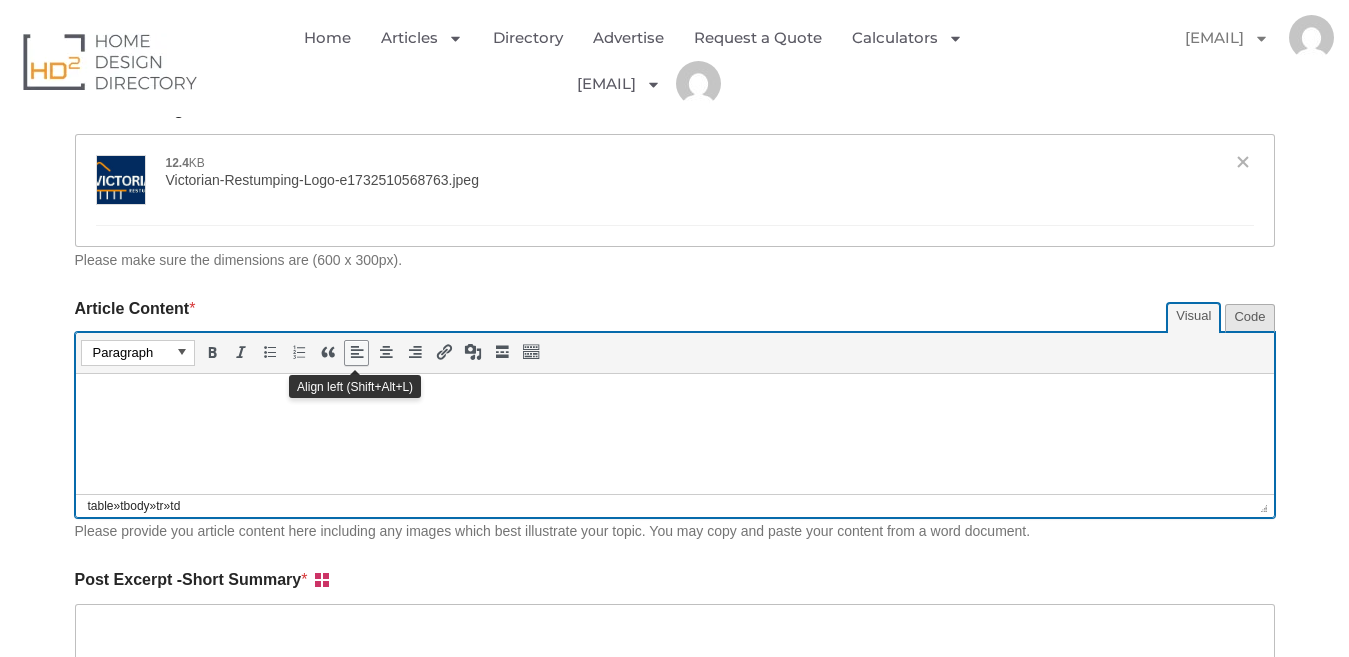 scroll, scrollTop: 0, scrollLeft: 0, axis: both 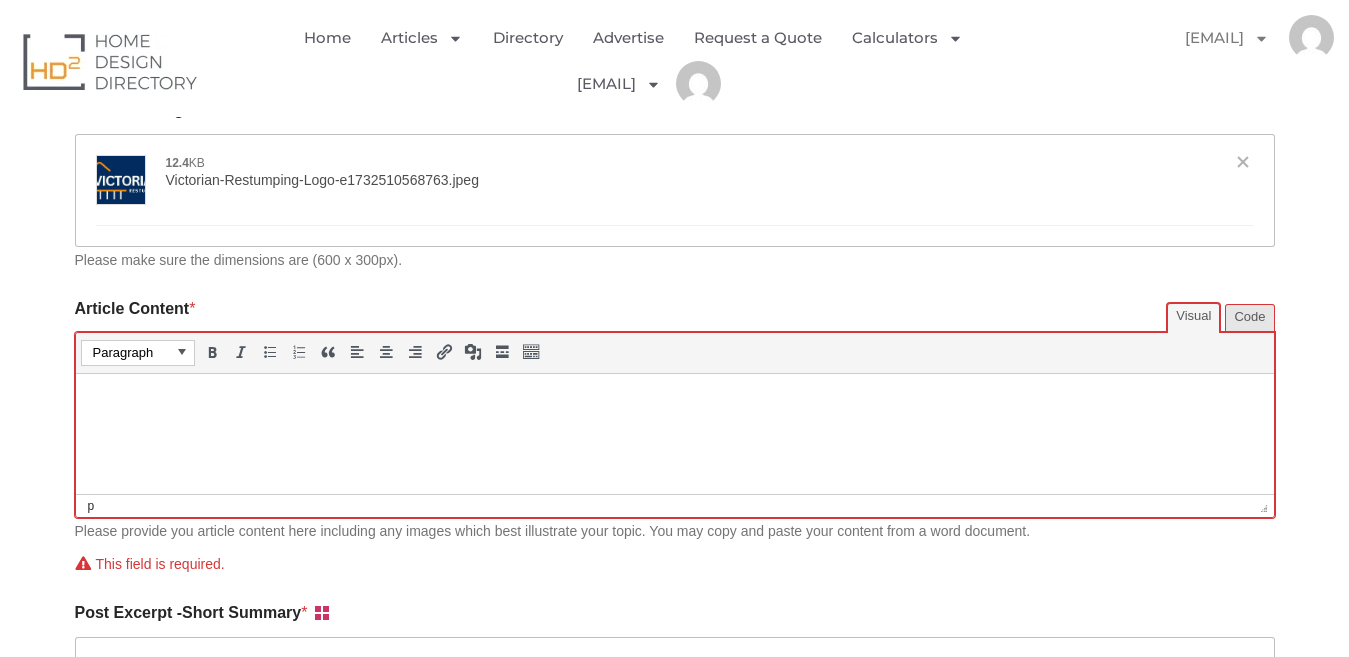 click at bounding box center [674, 401] 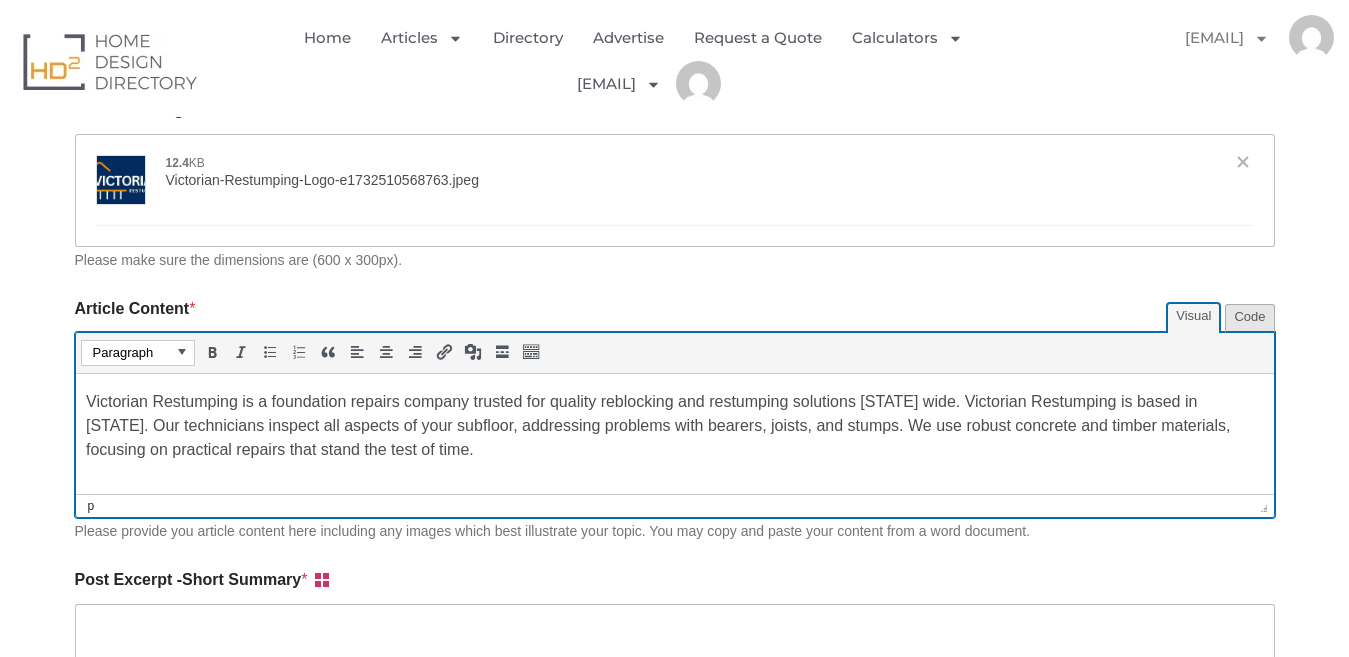 scroll, scrollTop: 9, scrollLeft: 0, axis: vertical 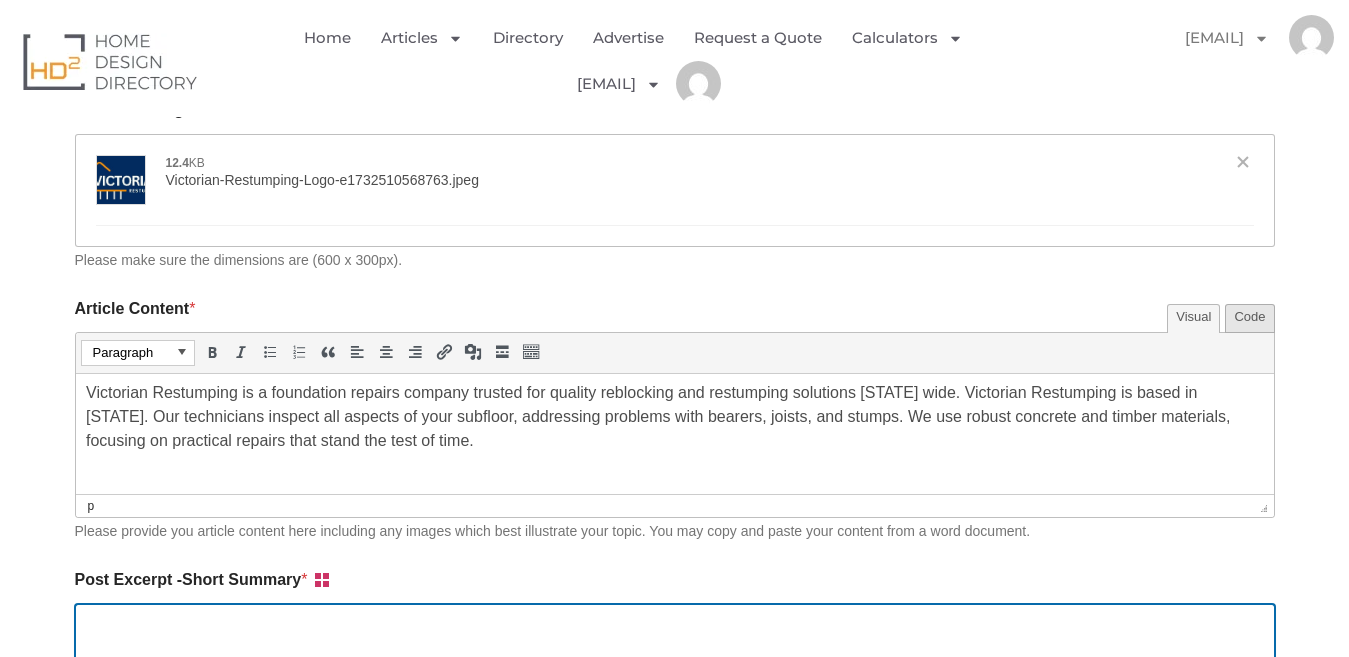 click on "Post Excerpt -Short Summary  * 				 					 				 				 					 Loading" at bounding box center [675, 652] 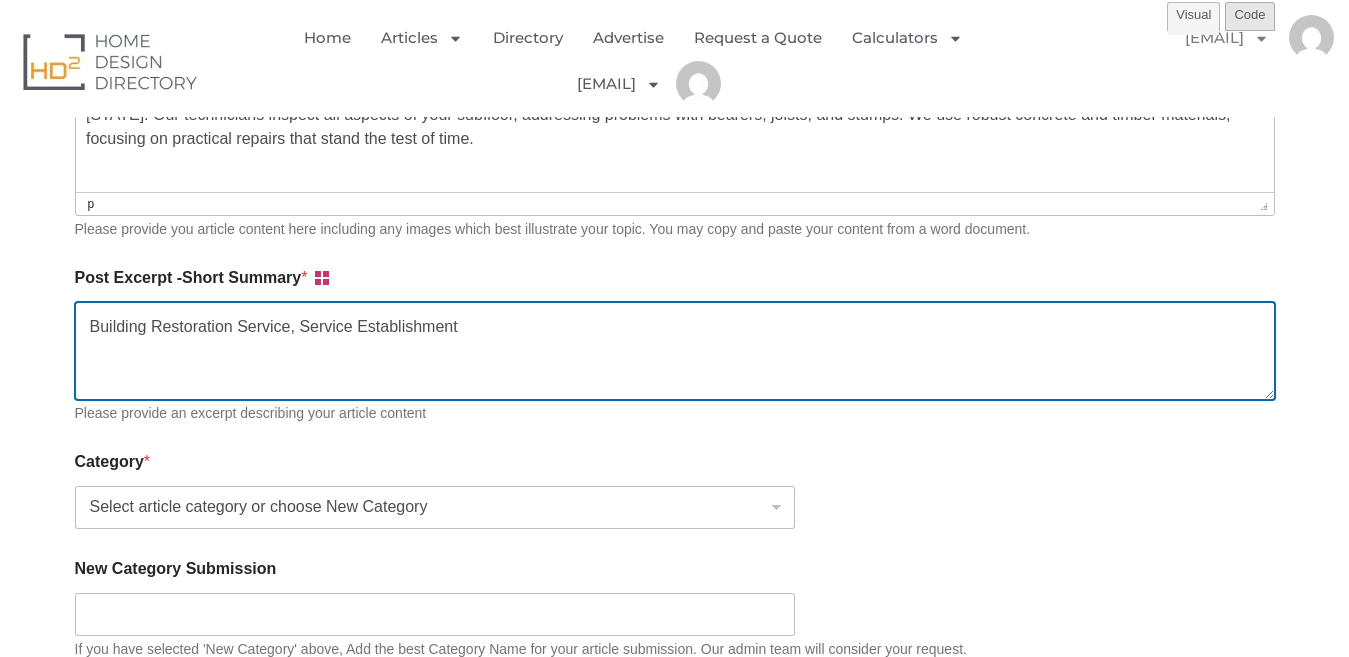 scroll, scrollTop: 1509, scrollLeft: 0, axis: vertical 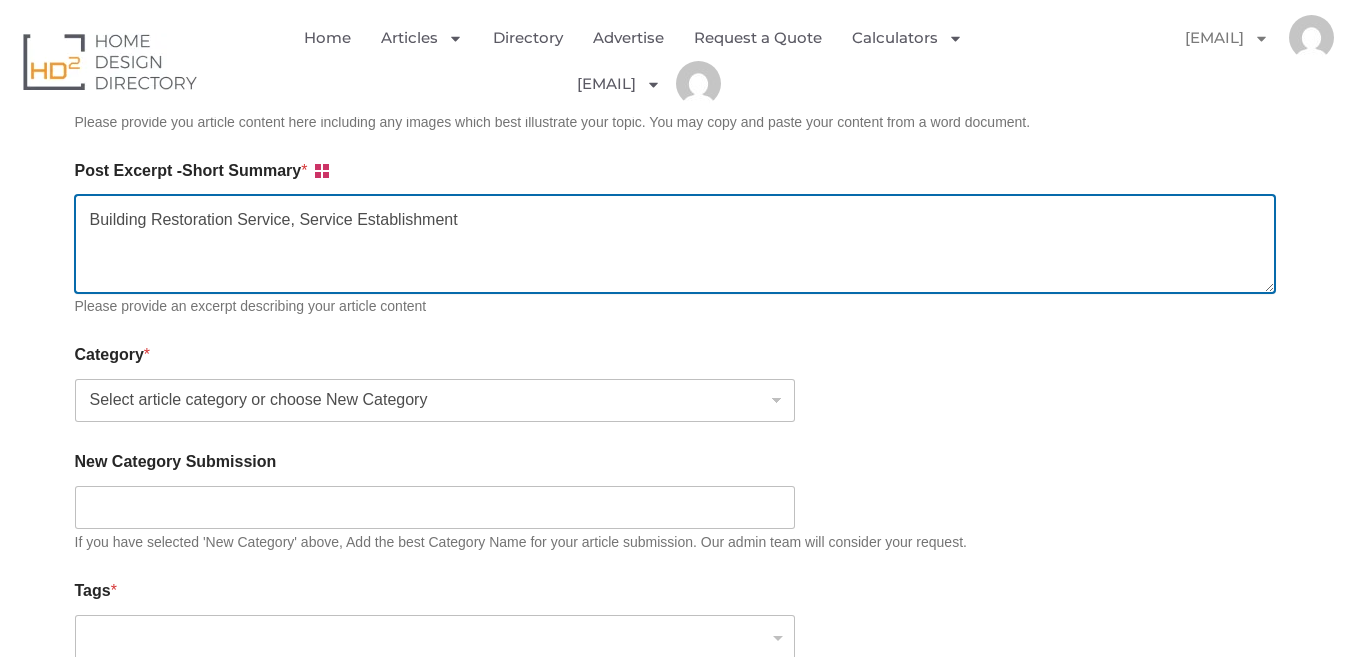 type on "Building Restoration Service, Service Establishment" 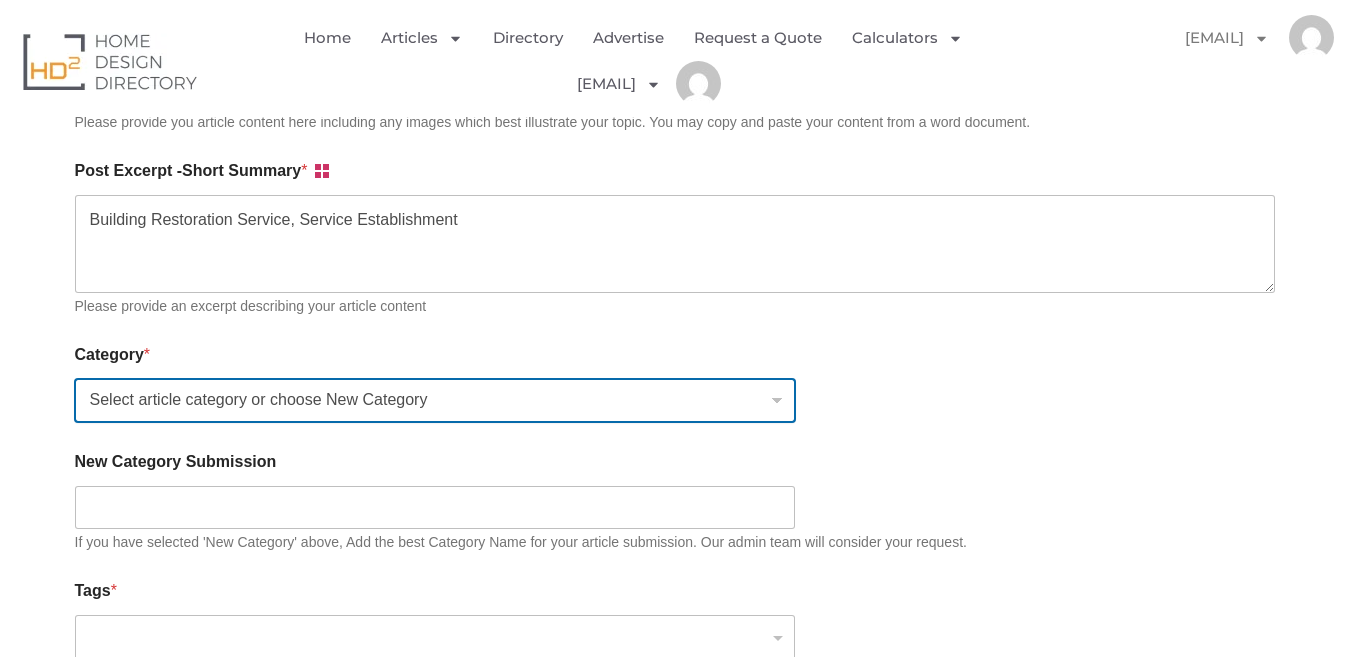 click on "Select article category or choose New Category Bathroom Renovation Ideas & Services Building Construction Materials DIY Home Improvement & Renovation Electrical Renovation Tips & Services Fire Building Ratings & Construction Gardening Tips & Ideas Home Construction Ideas & Services Home Design Ideas & Interior Tips Interior Design Kitchen Renovation & Remodel Ideas New Category Products and Supplies Property Development Real Estate Tips From The Experts Solar Power Supplies and Installation Unique Property Articles" at bounding box center (435, 400) 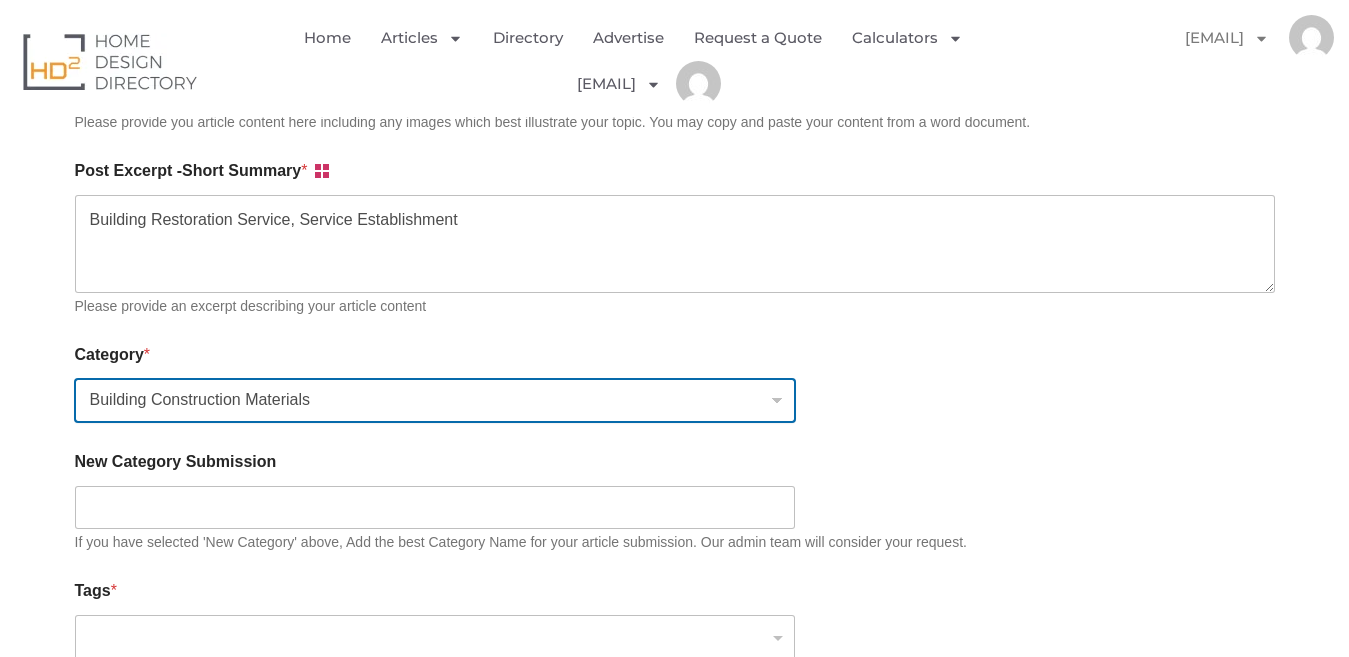 click on "Select article category or choose New Category Bathroom Renovation Ideas & Services Building Construction Materials DIY Home Improvement & Renovation Electrical Renovation Tips & Services Fire Building Ratings & Construction Gardening Tips & Ideas Home Construction Ideas & Services Home Design Ideas & Interior Tips Interior Design Kitchen Renovation & Remodel Ideas New Category Products and Supplies Property Development Real Estate Tips From The Experts Solar Power Supplies and Installation Unique Property Articles" at bounding box center [435, 400] 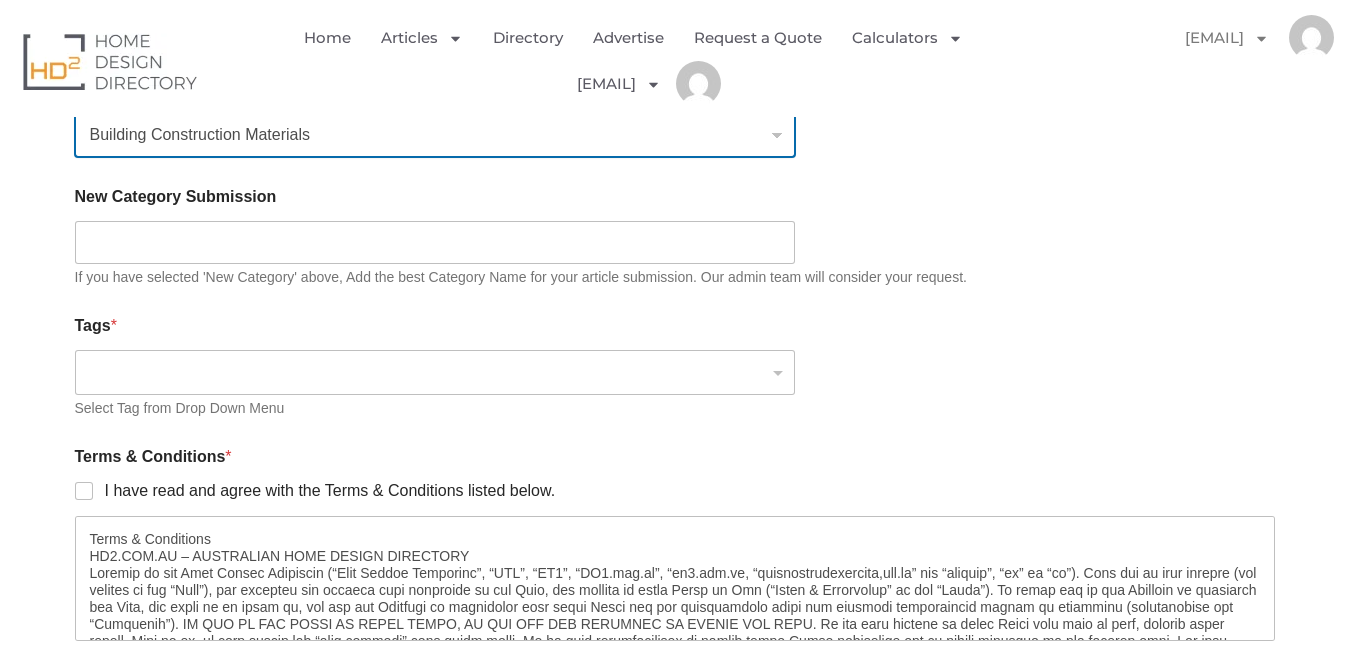 scroll, scrollTop: 1809, scrollLeft: 0, axis: vertical 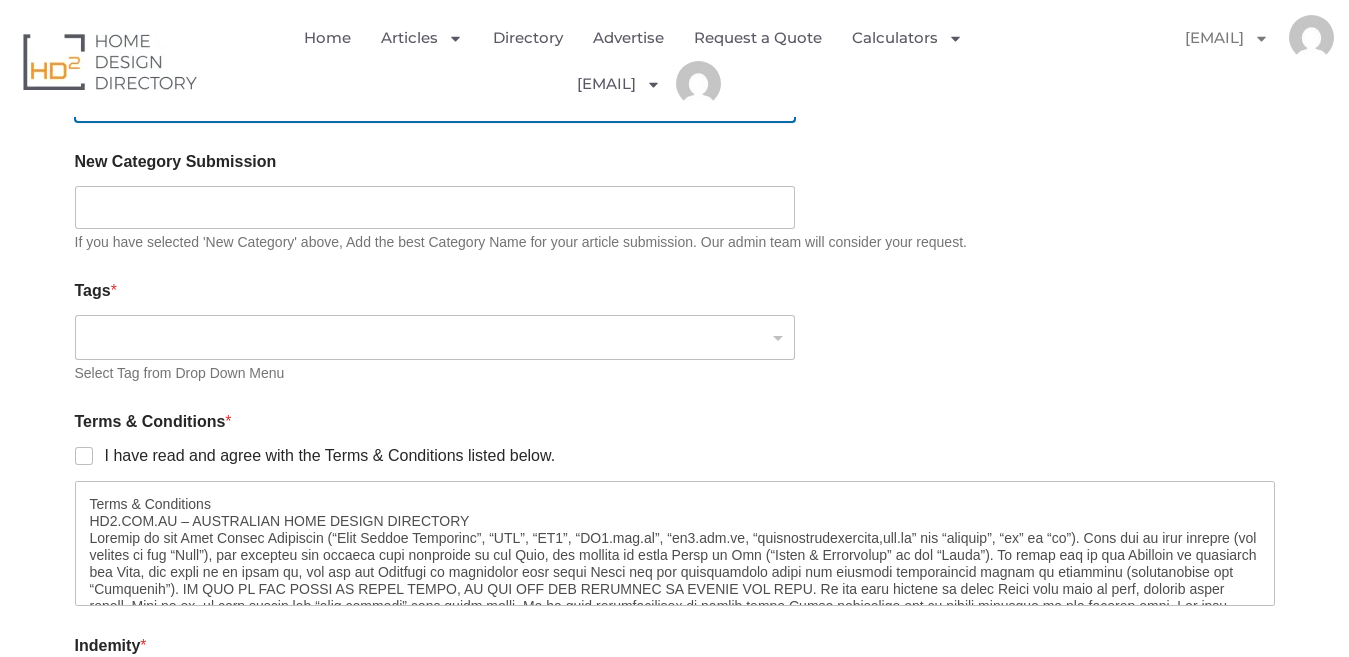 click at bounding box center [435, 337] 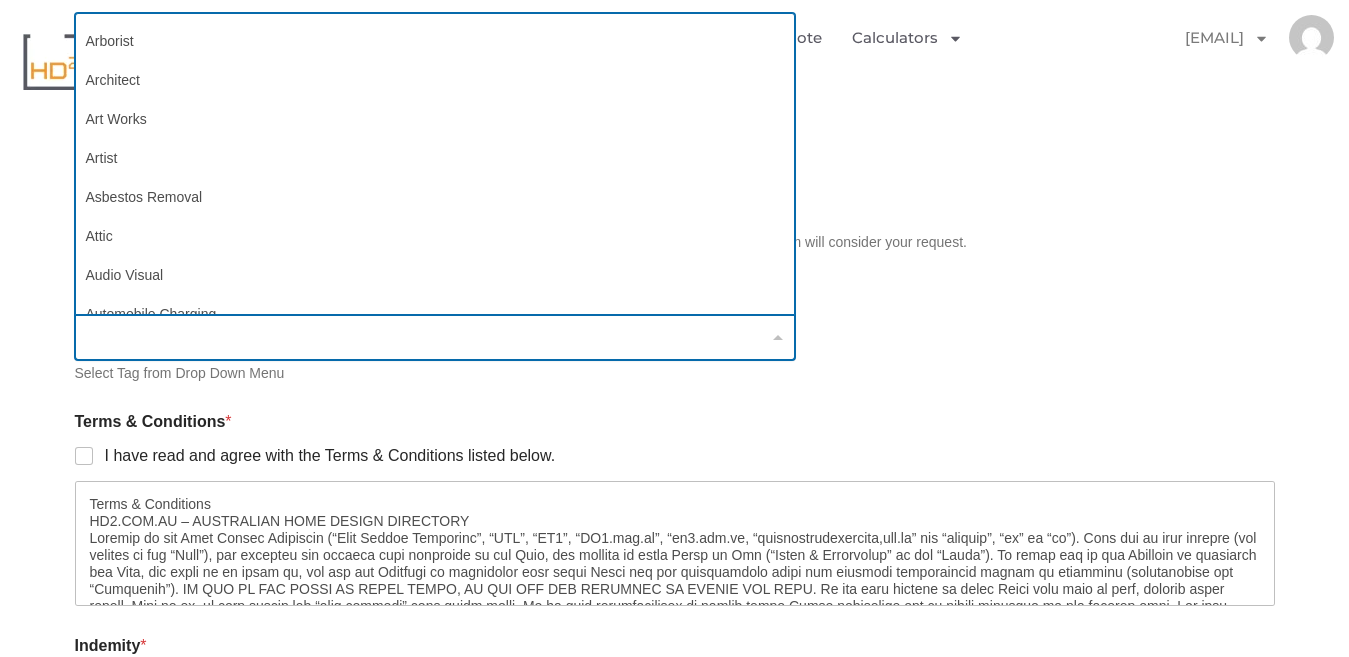 scroll, scrollTop: 400, scrollLeft: 0, axis: vertical 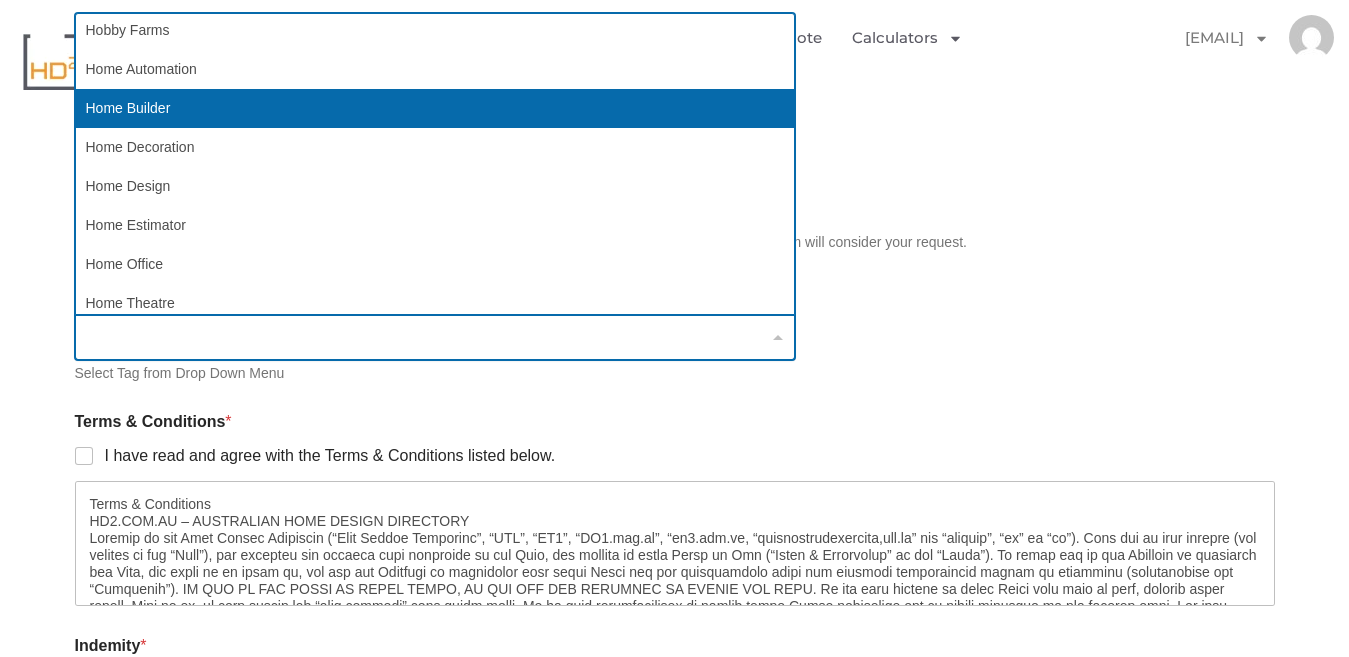 select on "550" 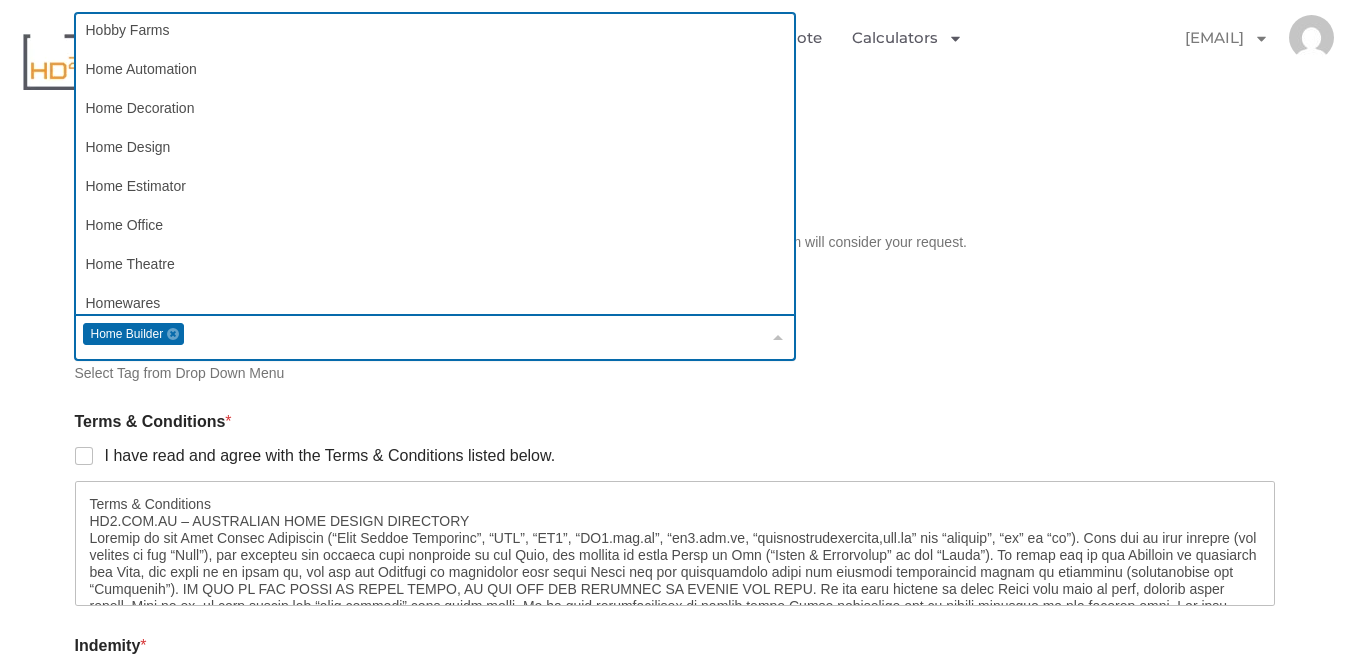 scroll, scrollTop: 0, scrollLeft: 0, axis: both 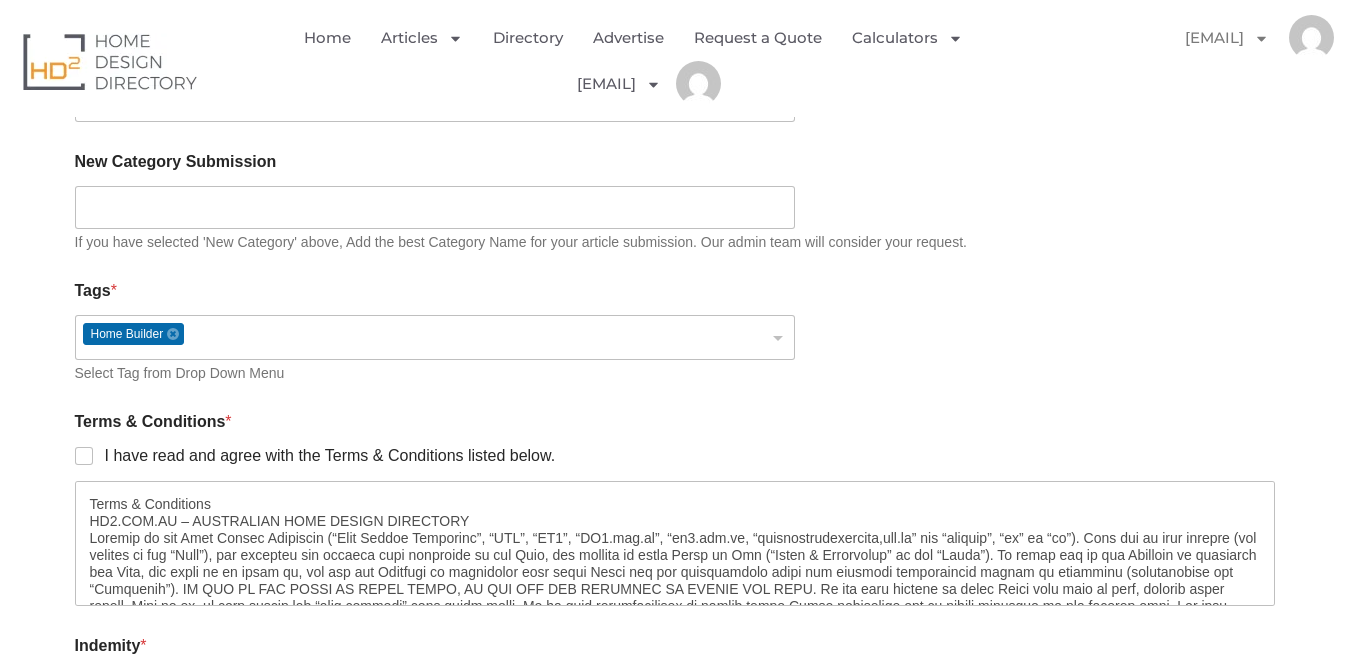 click on "Article Submission/Review
Create article
25%
Please enable JavaScript in your browser to complete this form. Create Your Article Here
Thank you for becoming a Home Design Directory Article Contributor.
Please click on the 'Sample Article' link below for information on:
* General design of articles
* Instructions on adding images
* SEO (search engine optimisation) tips
Add your article content below &
Agree to the HD2 Terms and Conditions (at the bottom of this page)
Once you 'Submit' your article you will be taken to our checkout page.
After the Editing Fee is paid ($5.50 introductory fee), one of our Admin Team will ensure your article follows our publishing guidelines as found in our Terms and Conditions.
Your article will be published after our editing process or we may contact you to discuss any issues that are not in keeping with our publishing standards and policies." at bounding box center [674, -170] 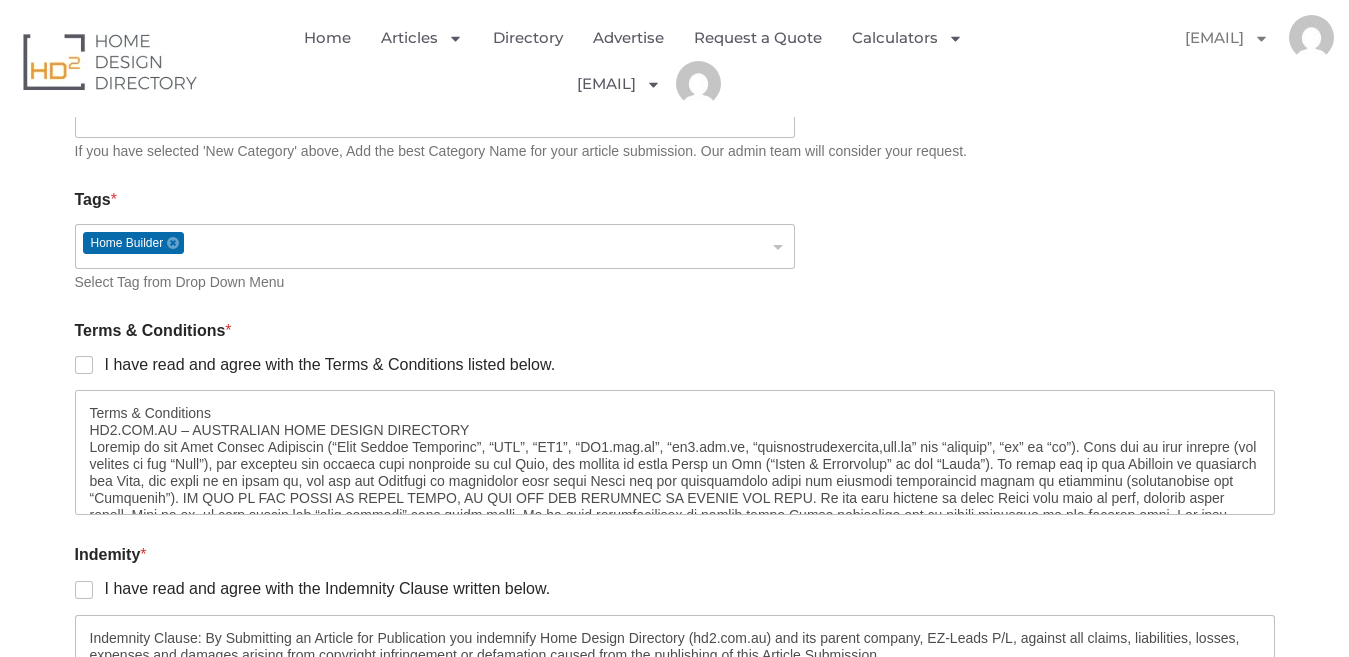 scroll, scrollTop: 2009, scrollLeft: 0, axis: vertical 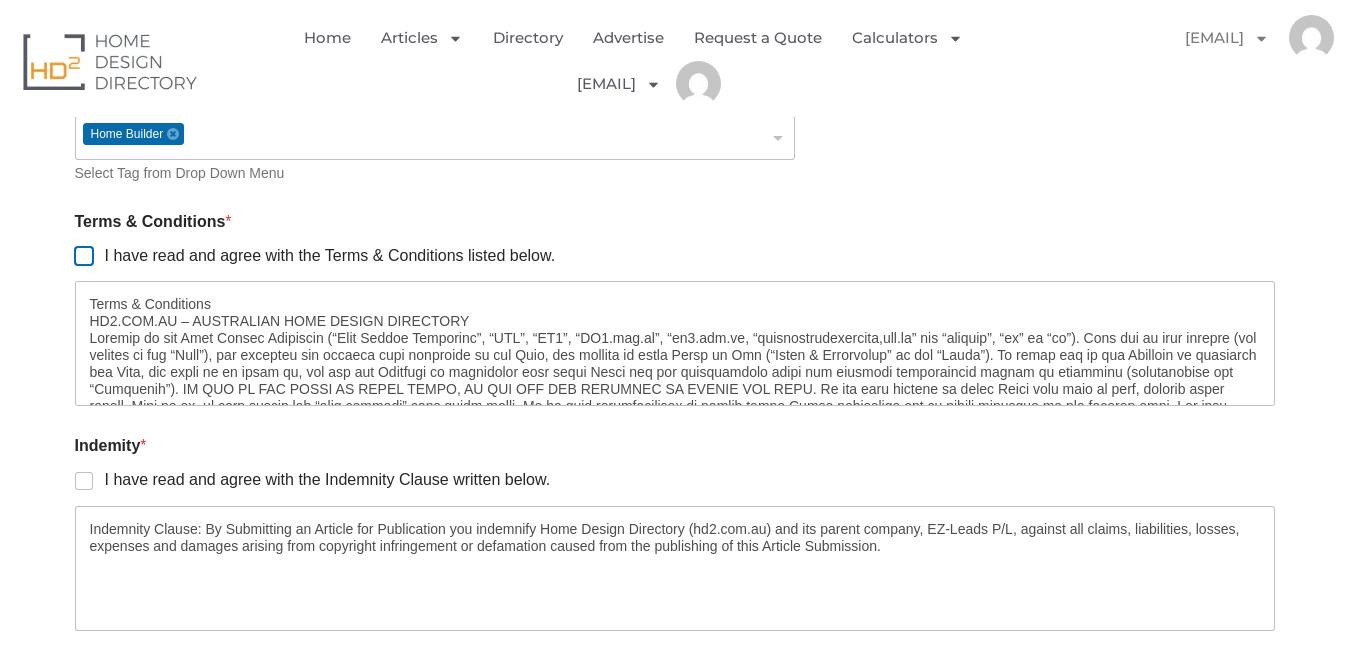 click on "I have read and agree with the Terms & Conditions listed below." at bounding box center [85, 257] 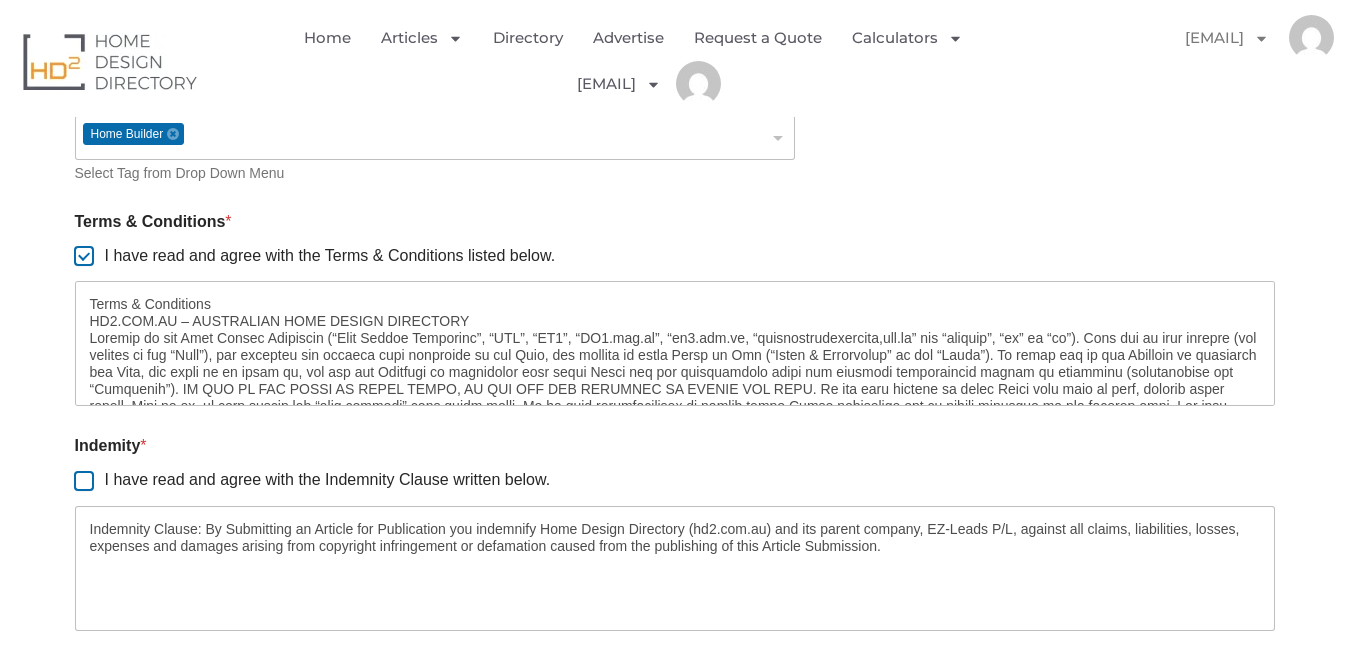 click on "I have read and agree with the Indemnity Clause written below." at bounding box center (85, 482) 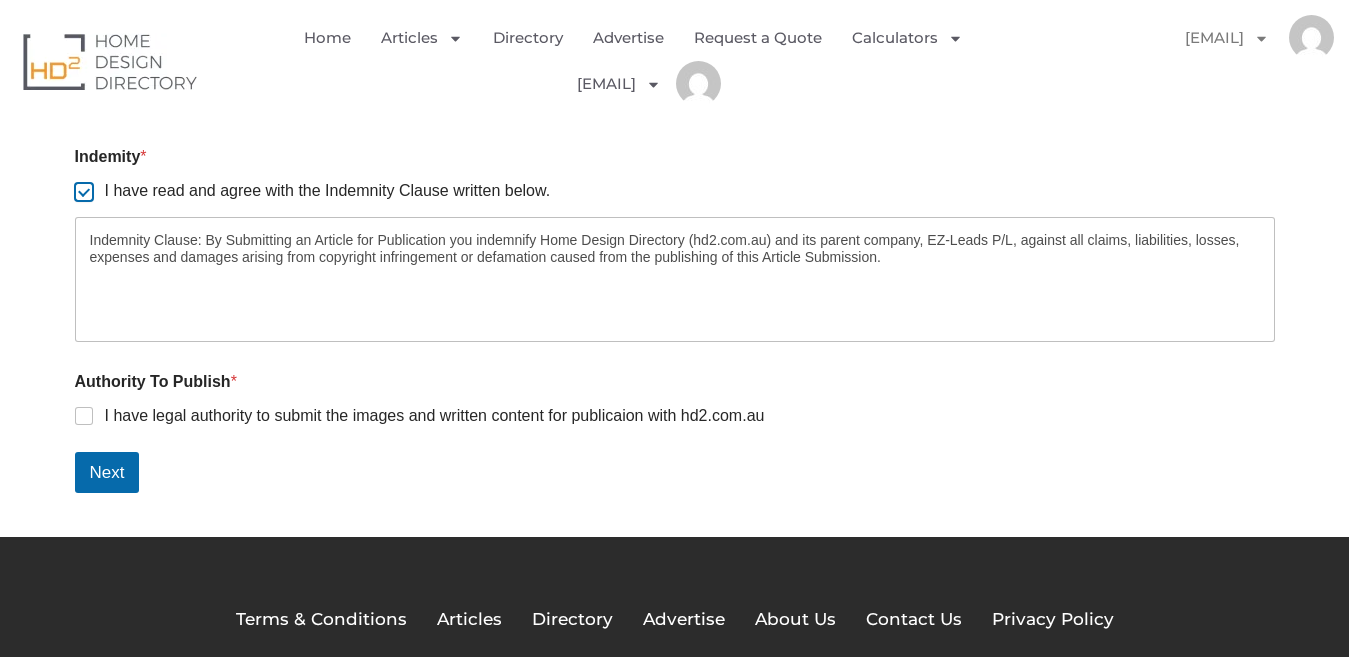 scroll, scrollTop: 2309, scrollLeft: 0, axis: vertical 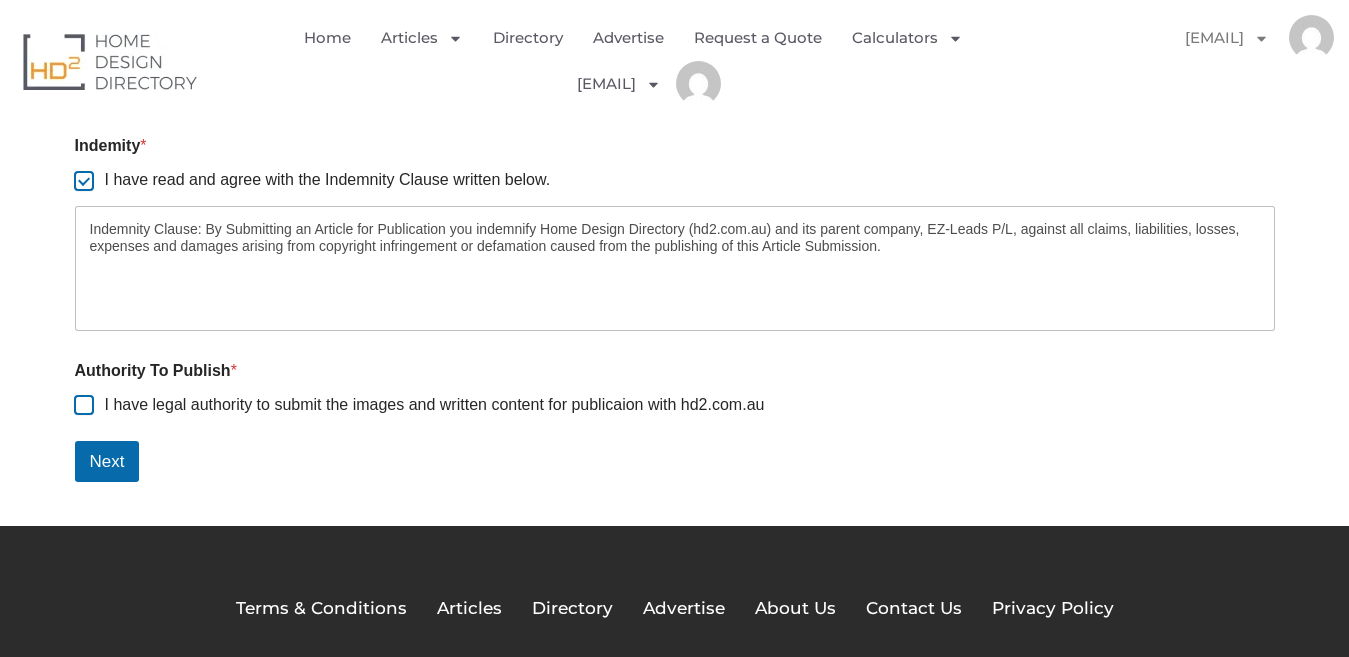 click on "I have legal authority to submit the images and written content for publicaion with hd2.com.au" at bounding box center [85, 406] 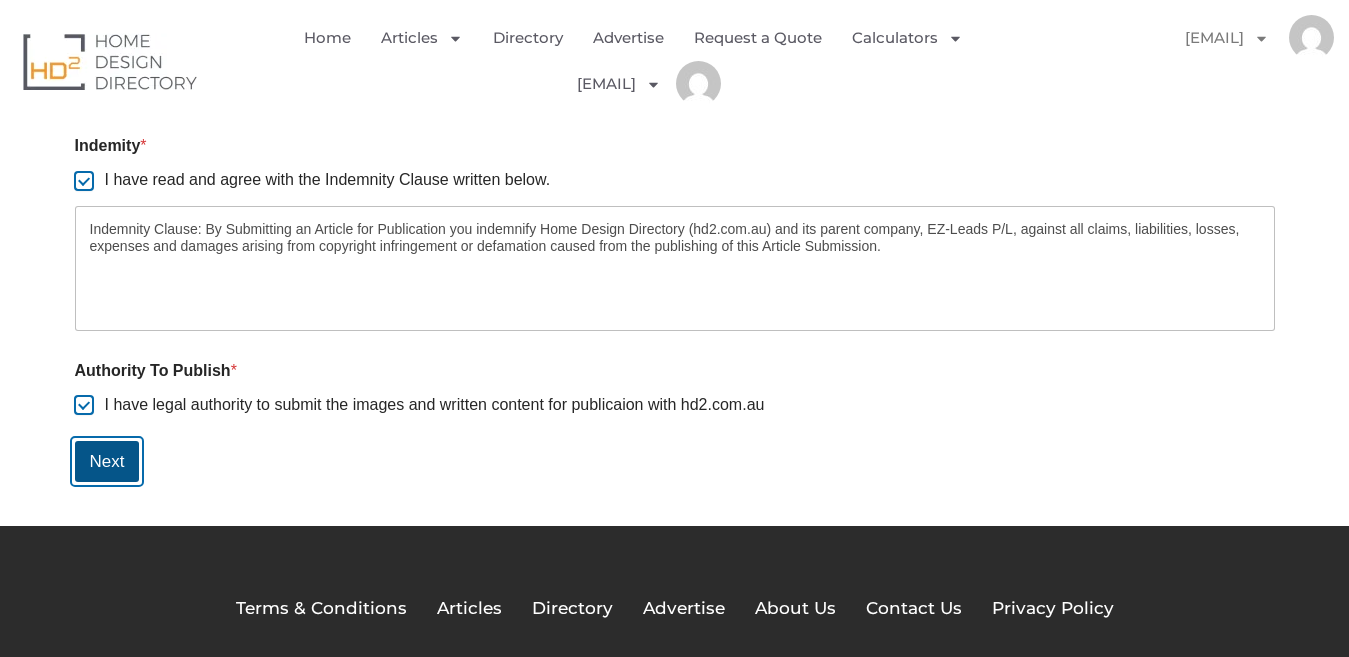 click on "Next" at bounding box center [107, 461] 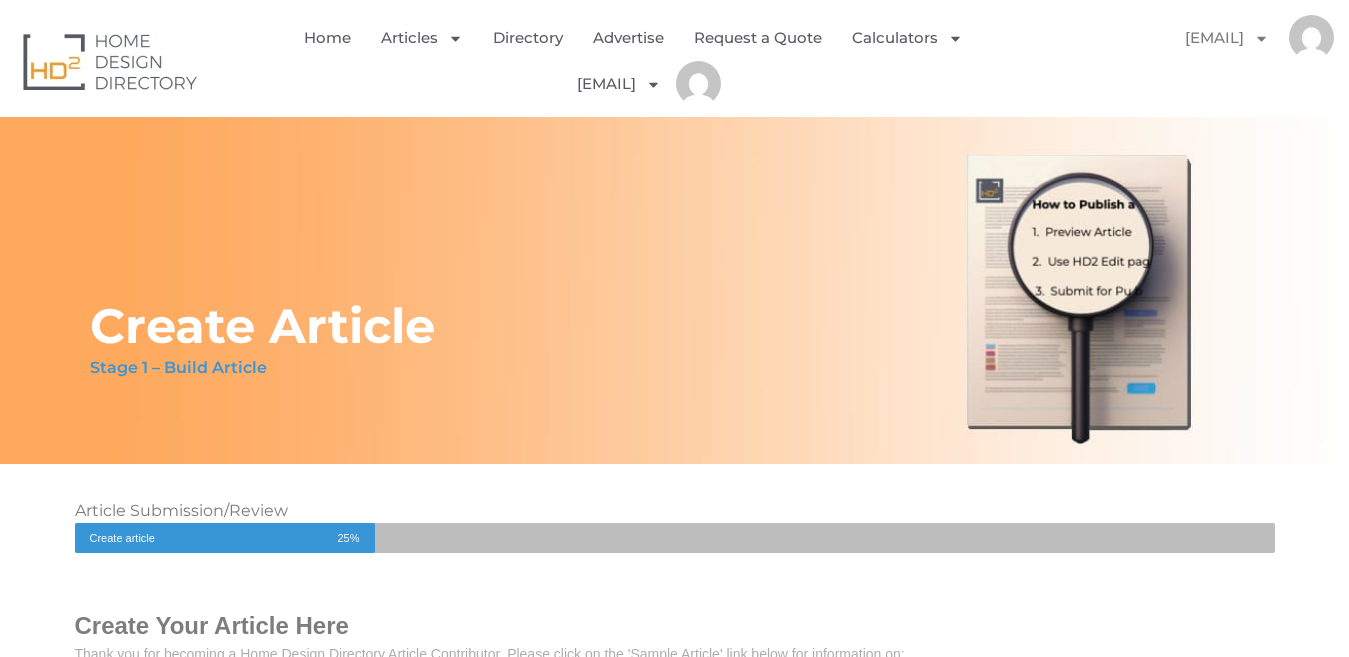 scroll, scrollTop: 500, scrollLeft: 0, axis: vertical 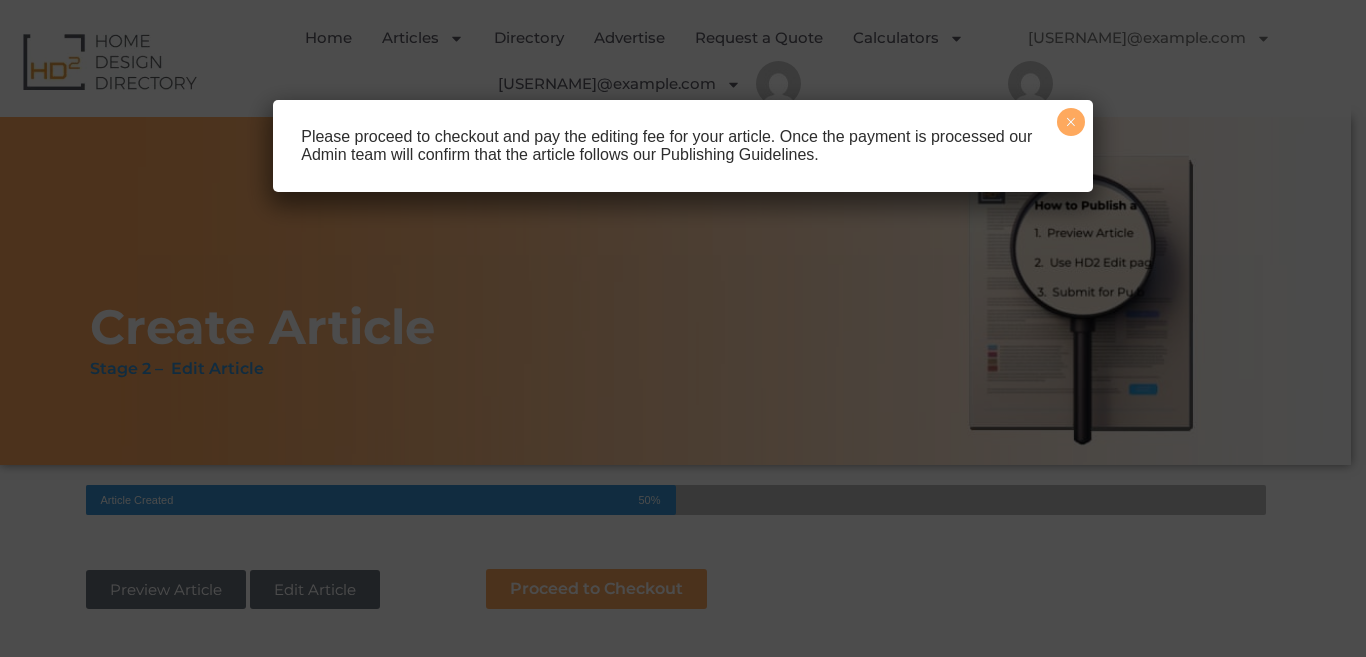 click on "×" at bounding box center [1071, 122] 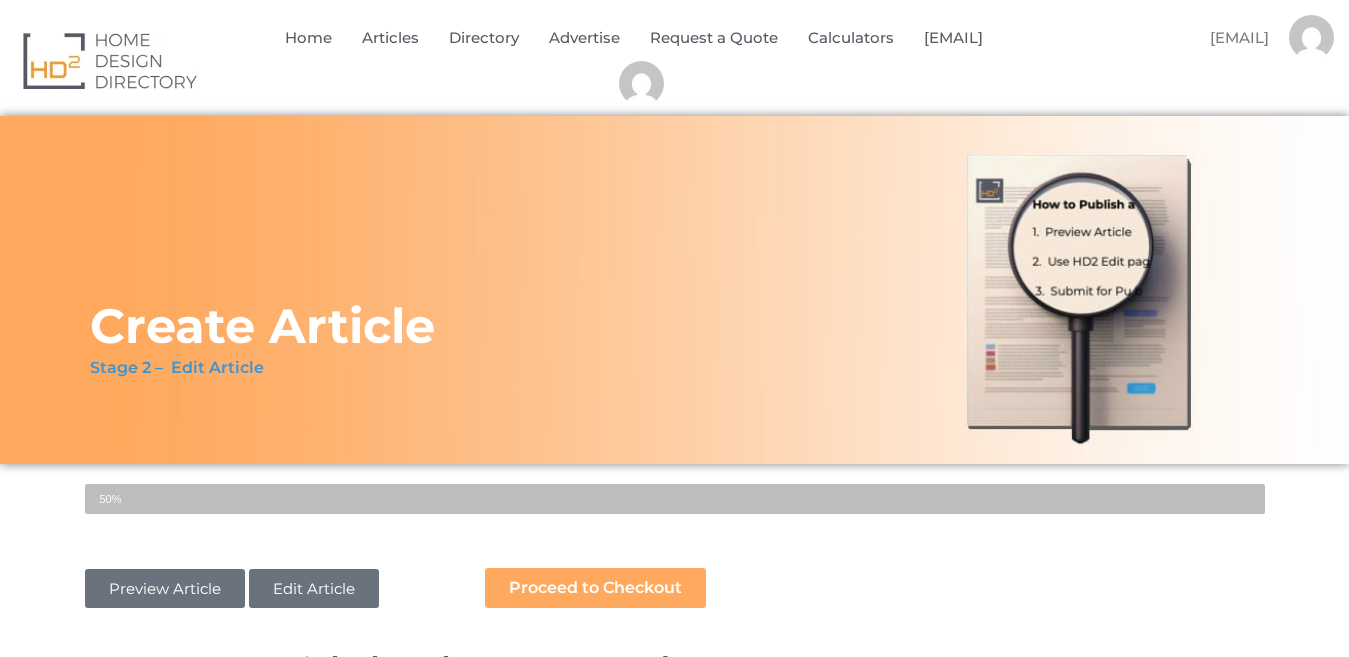 scroll, scrollTop: 0, scrollLeft: 0, axis: both 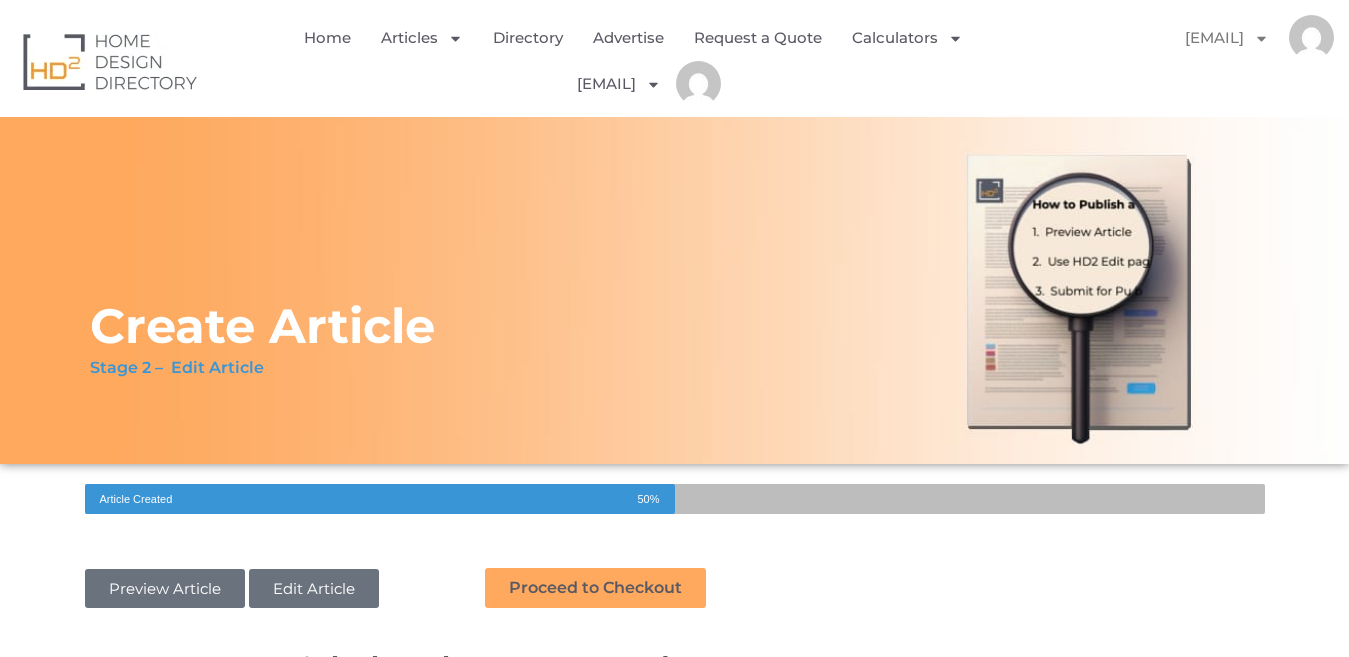 click on "Proceed to Checkout" at bounding box center [595, 588] 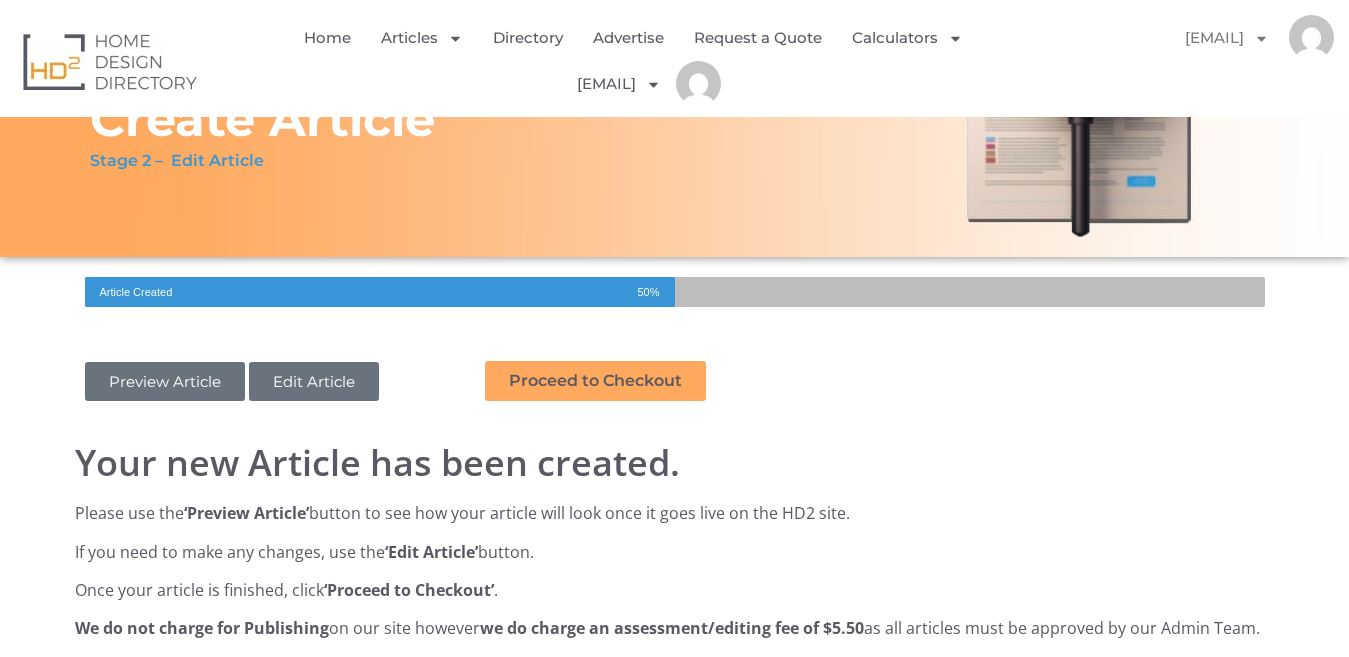 scroll, scrollTop: 400, scrollLeft: 0, axis: vertical 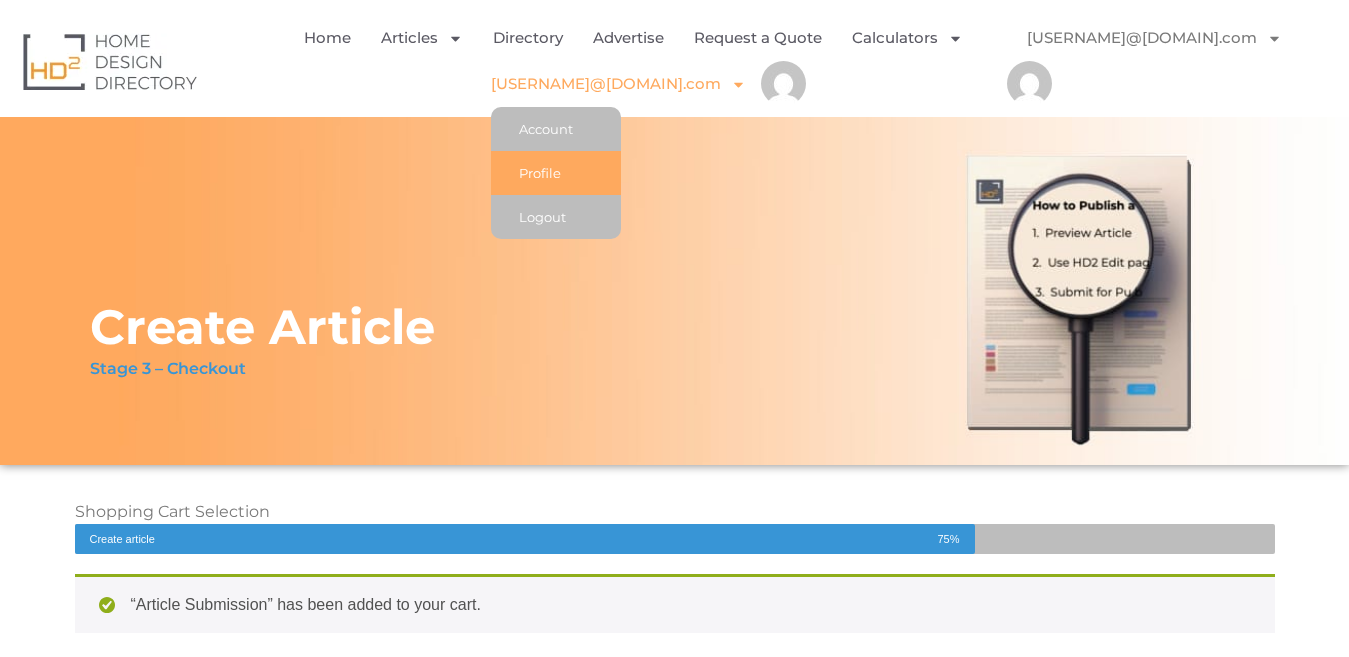 click on "Profile" 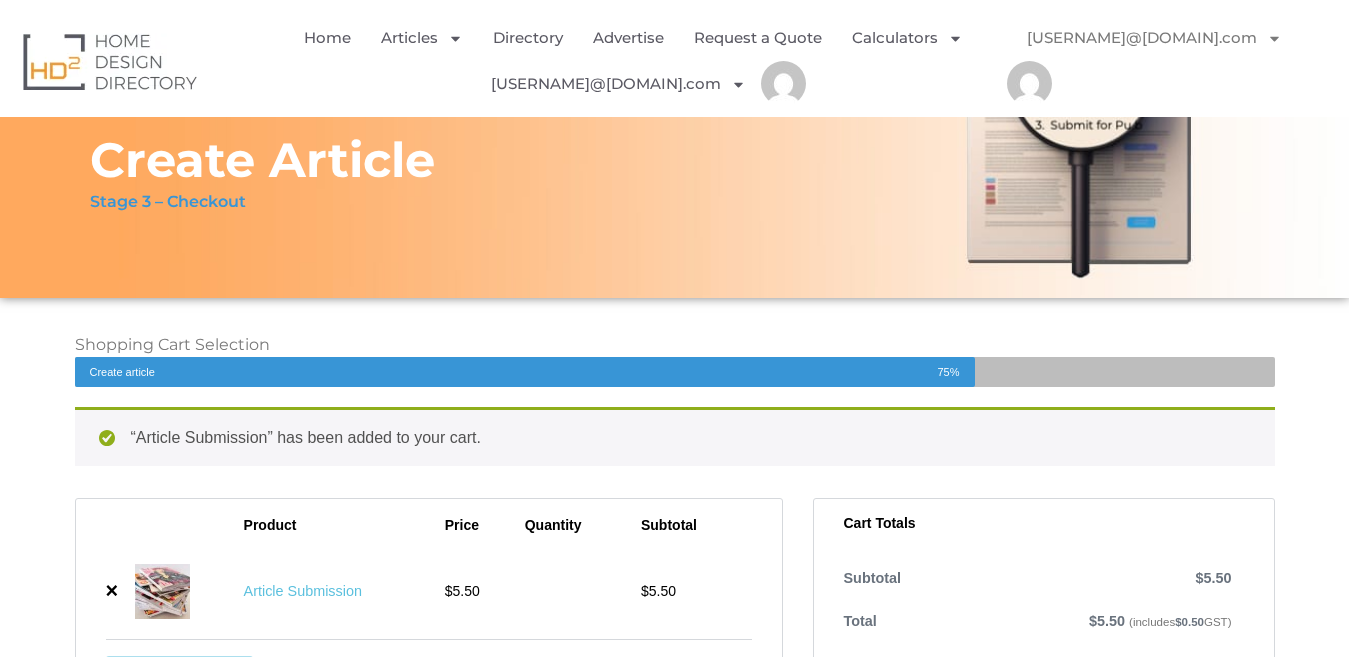 scroll, scrollTop: 200, scrollLeft: 0, axis: vertical 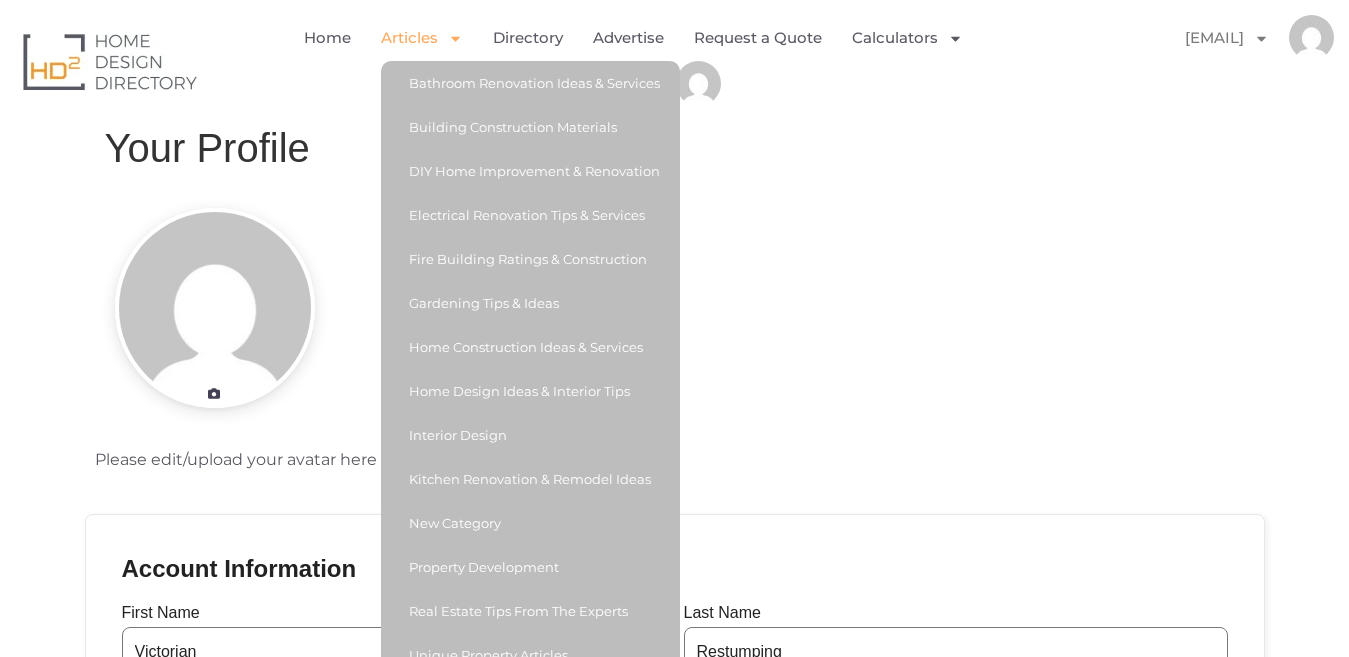 click on "Articles" 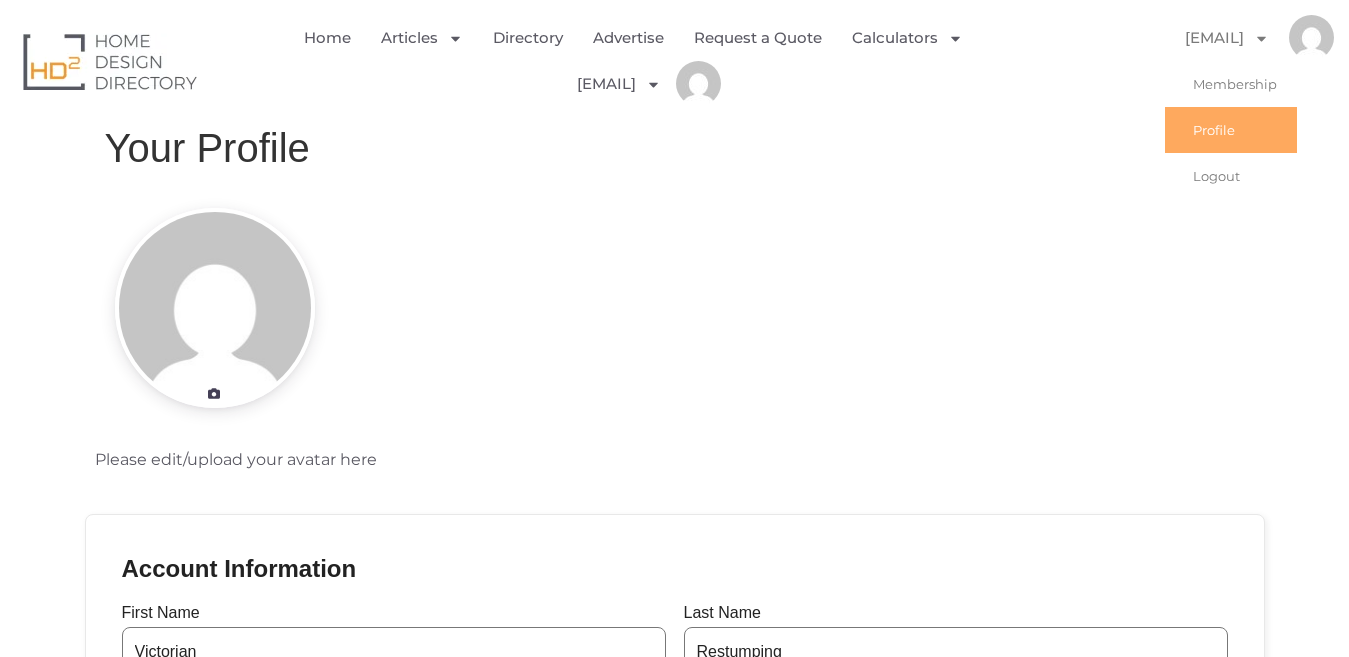 click on "[EMAIL]" 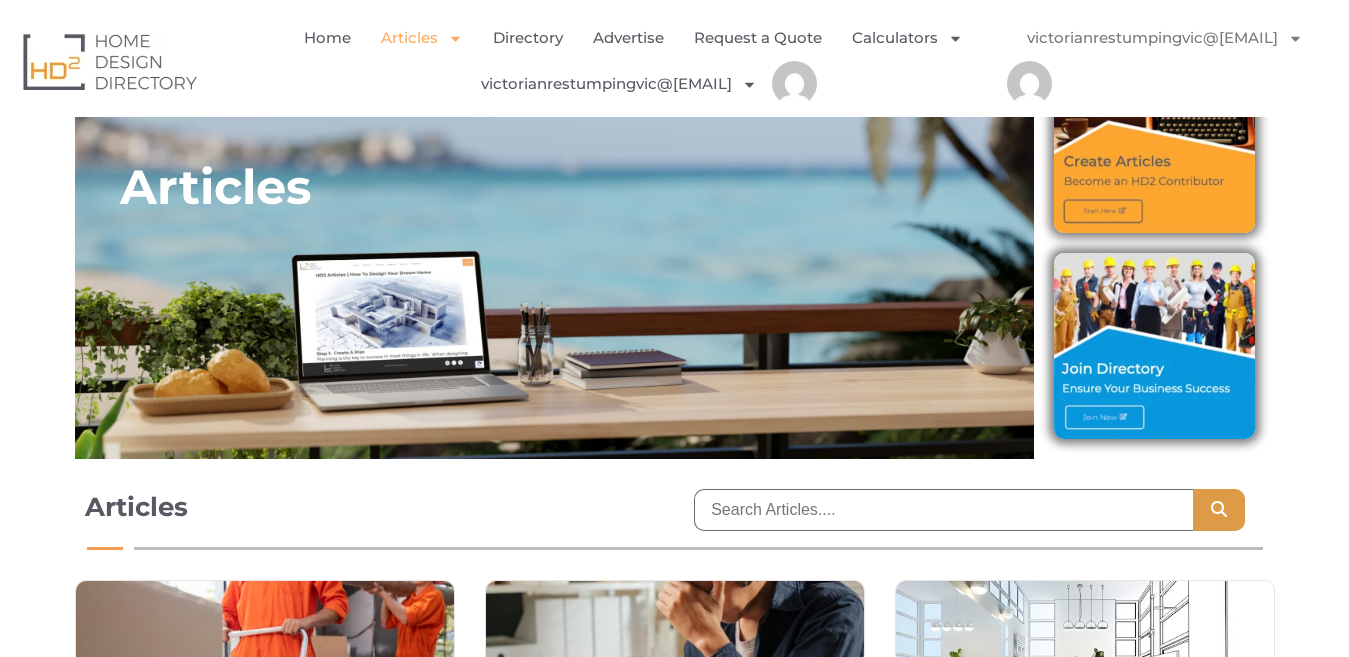 scroll, scrollTop: 1, scrollLeft: 0, axis: vertical 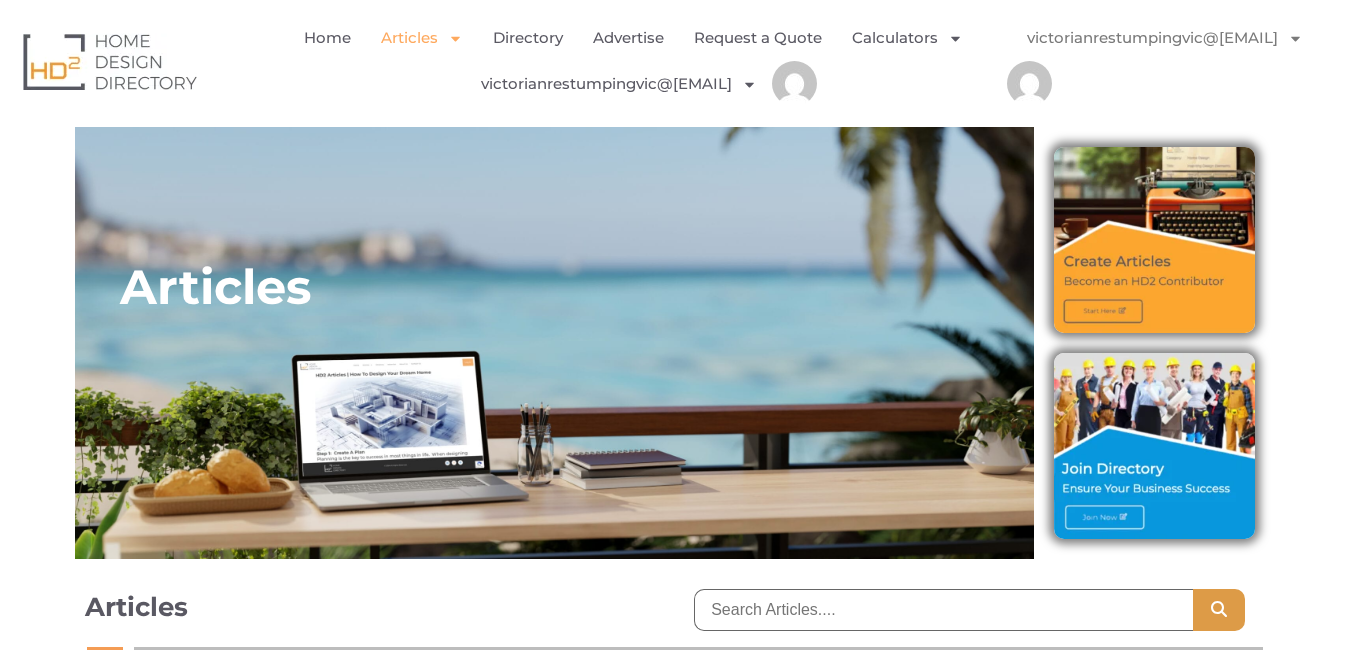 click at bounding box center [110, 61] 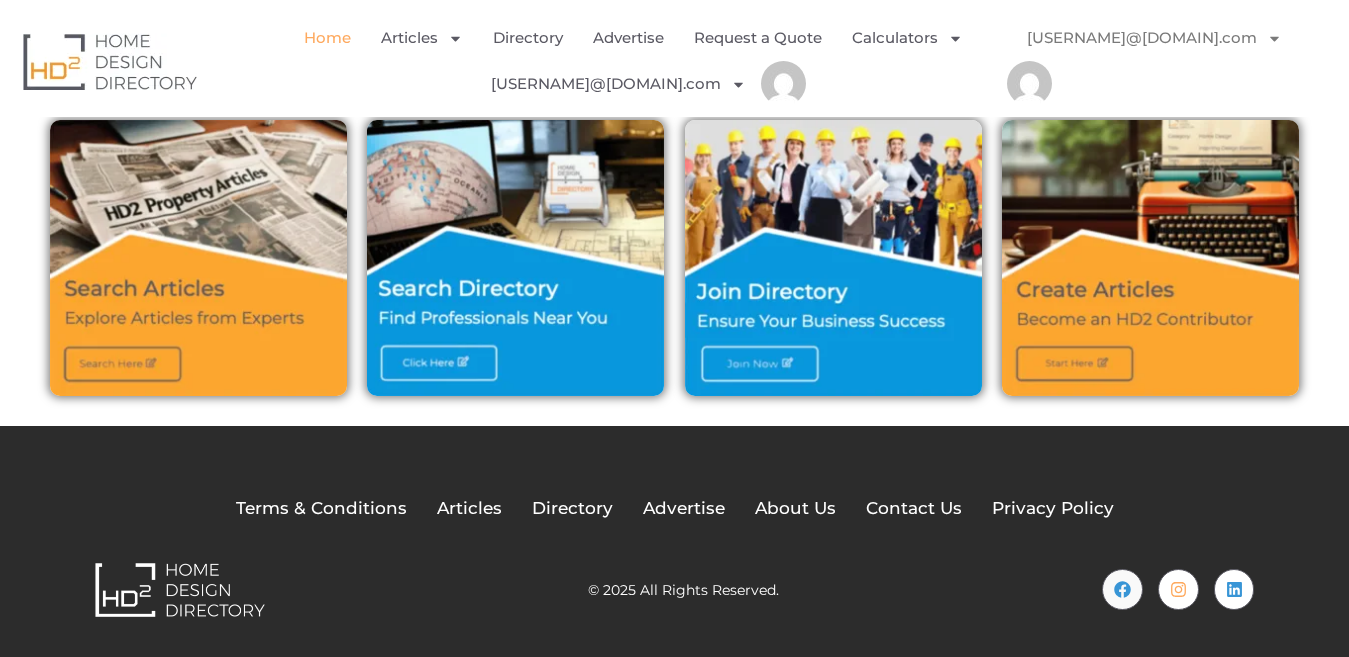 scroll, scrollTop: 732, scrollLeft: 0, axis: vertical 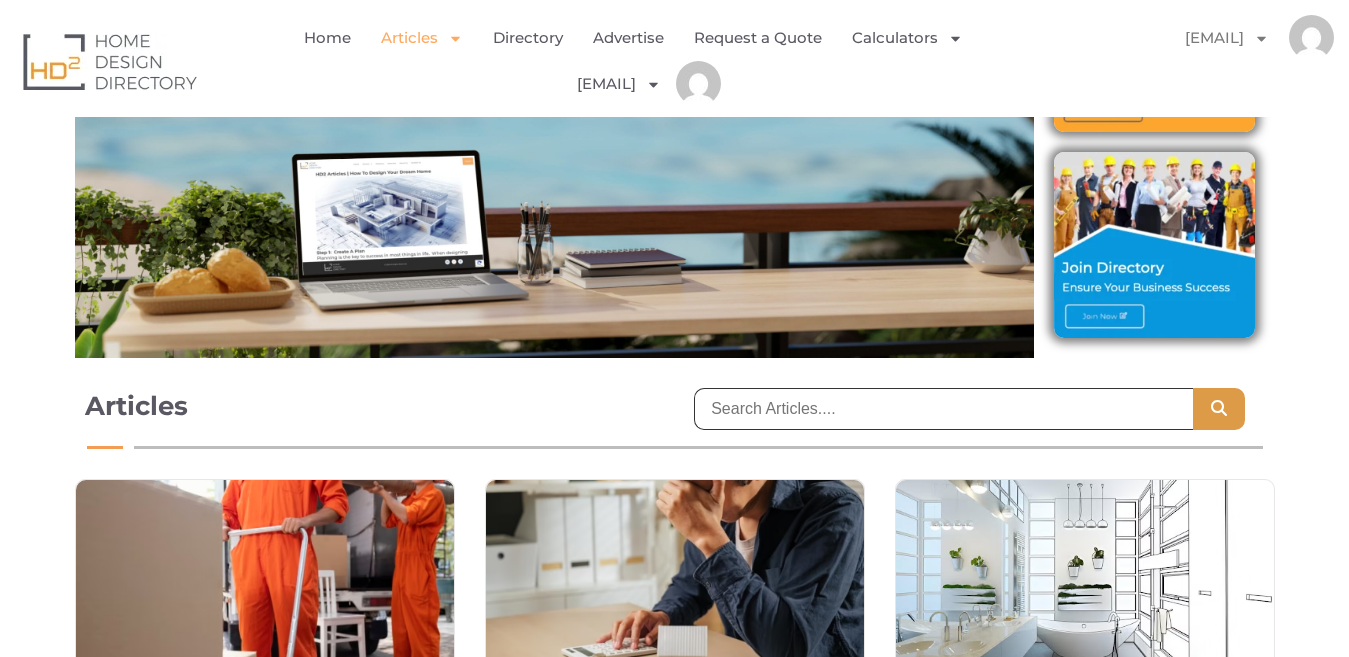 click at bounding box center (943, 409) 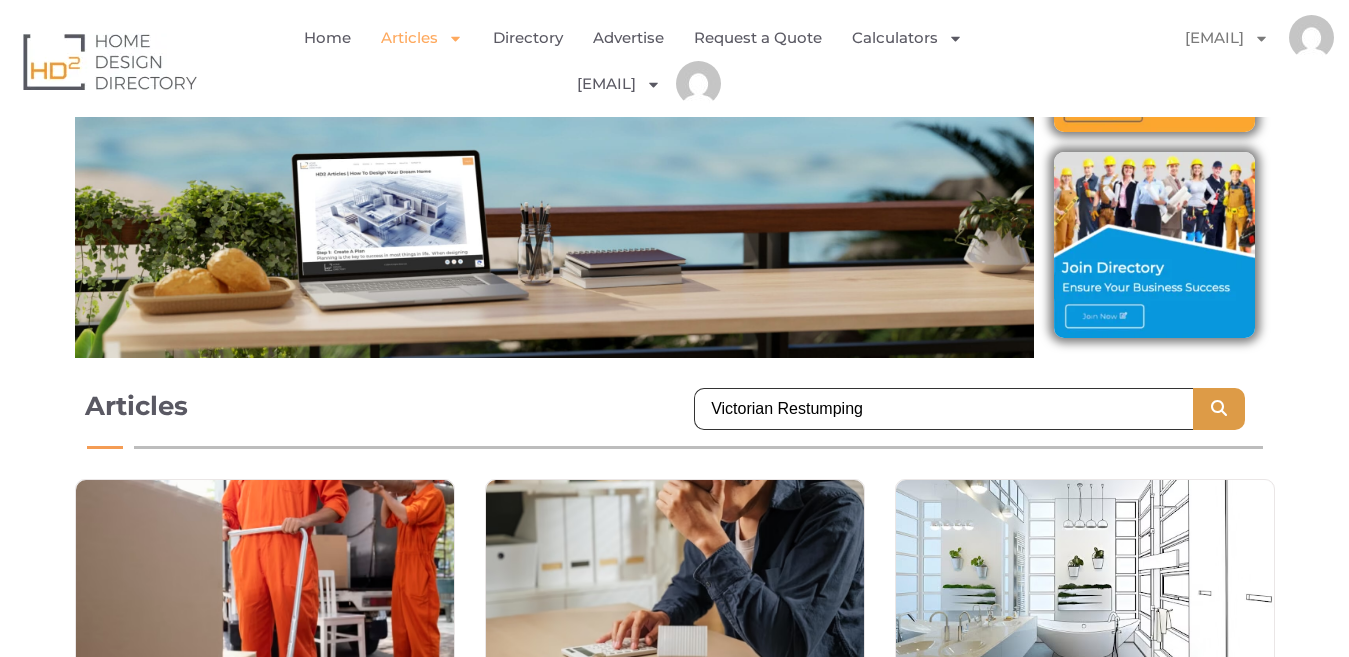 type on "Victorian Restumping" 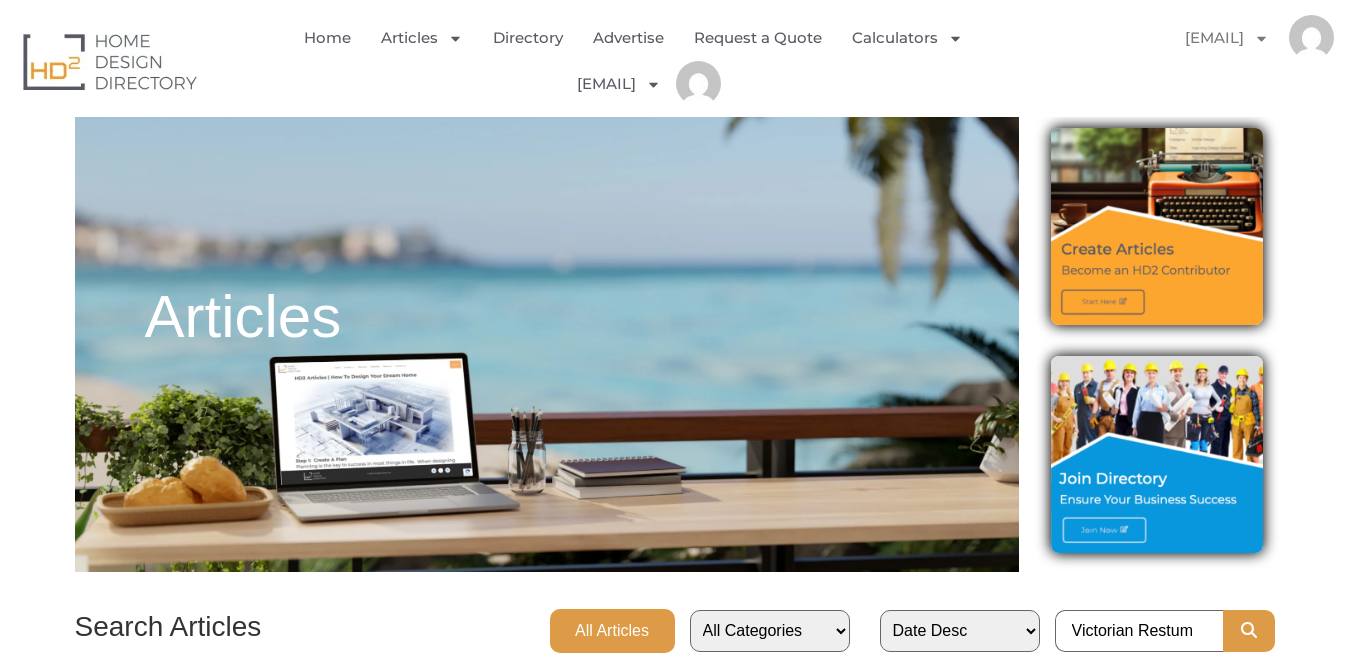scroll, scrollTop: 0, scrollLeft: 0, axis: both 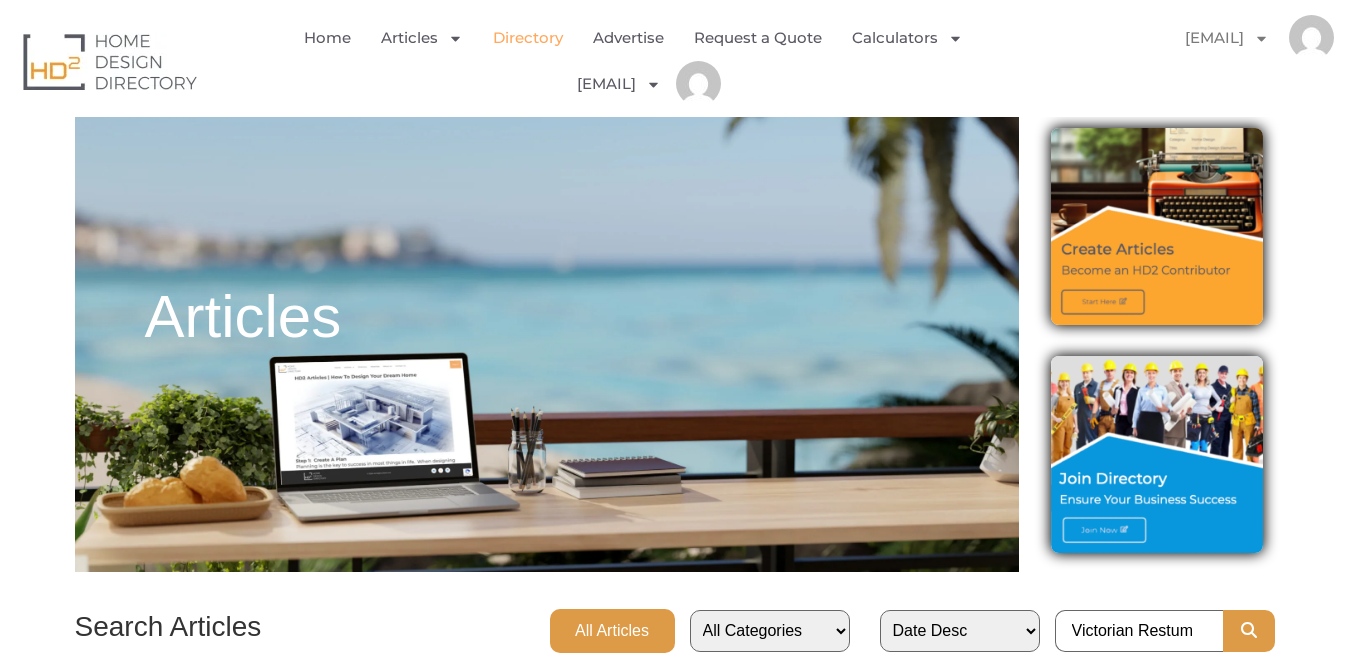 click on "Directory" 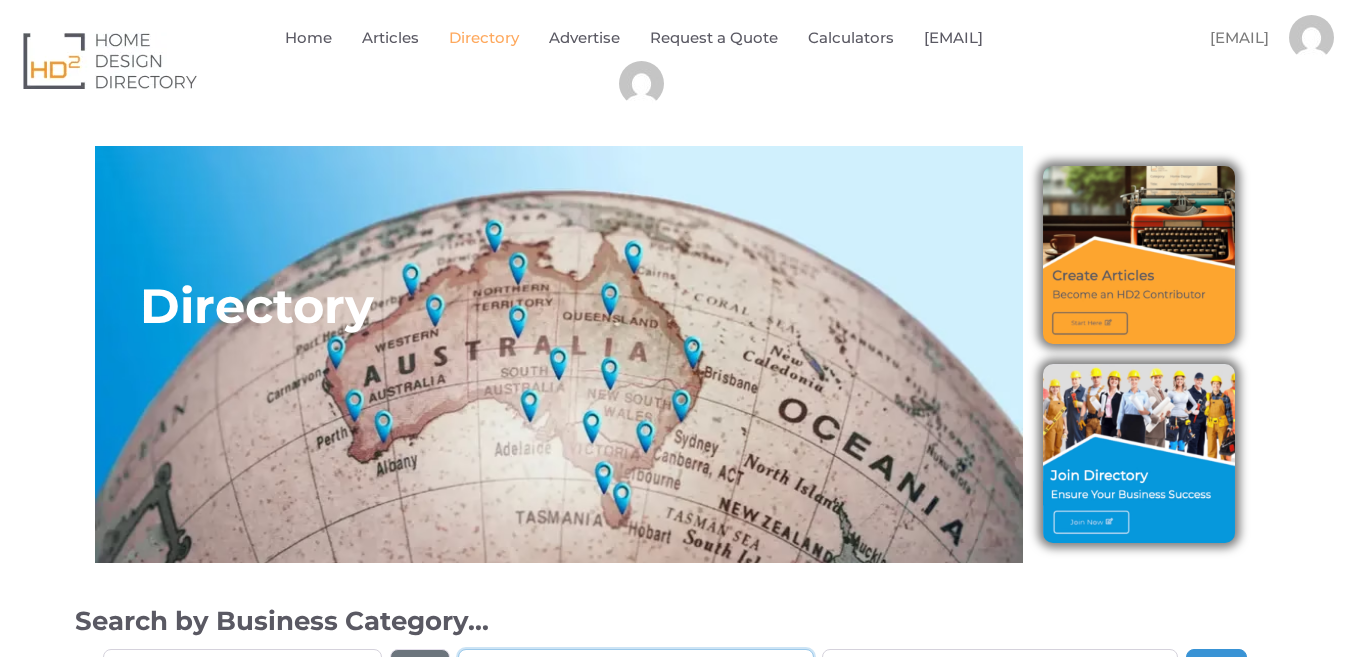 click at bounding box center (636, 669) 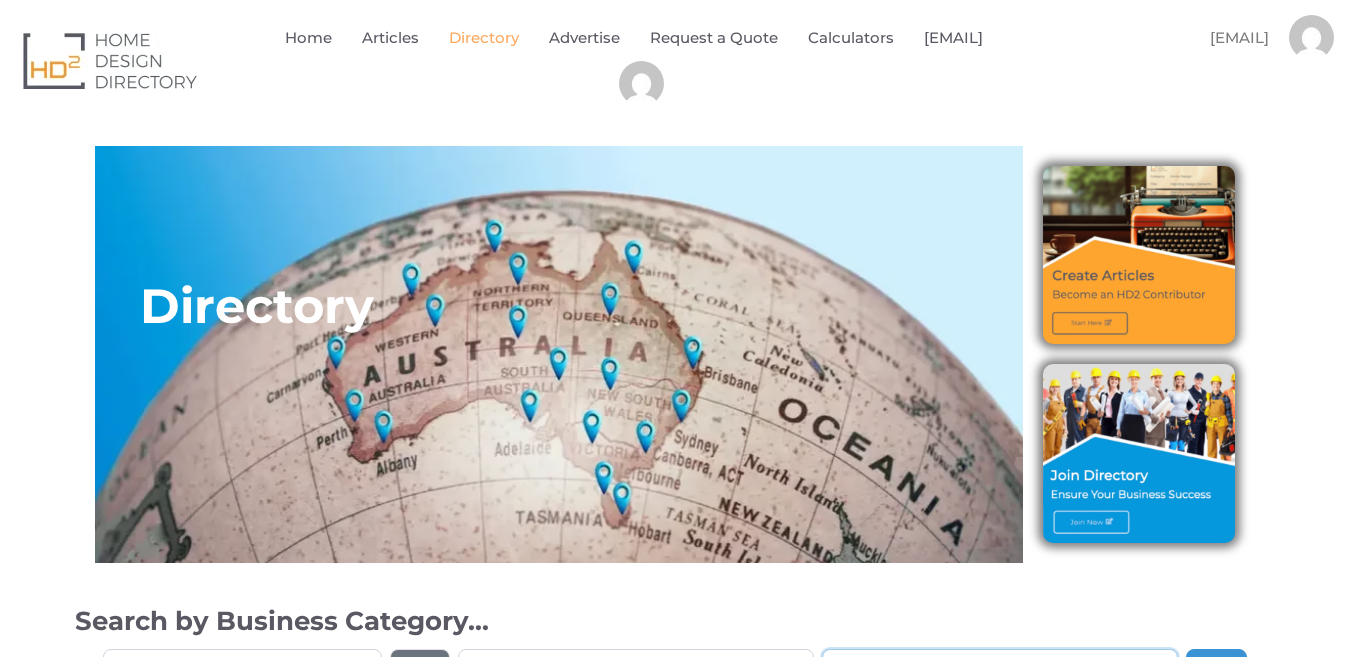 click at bounding box center [1000, 669] 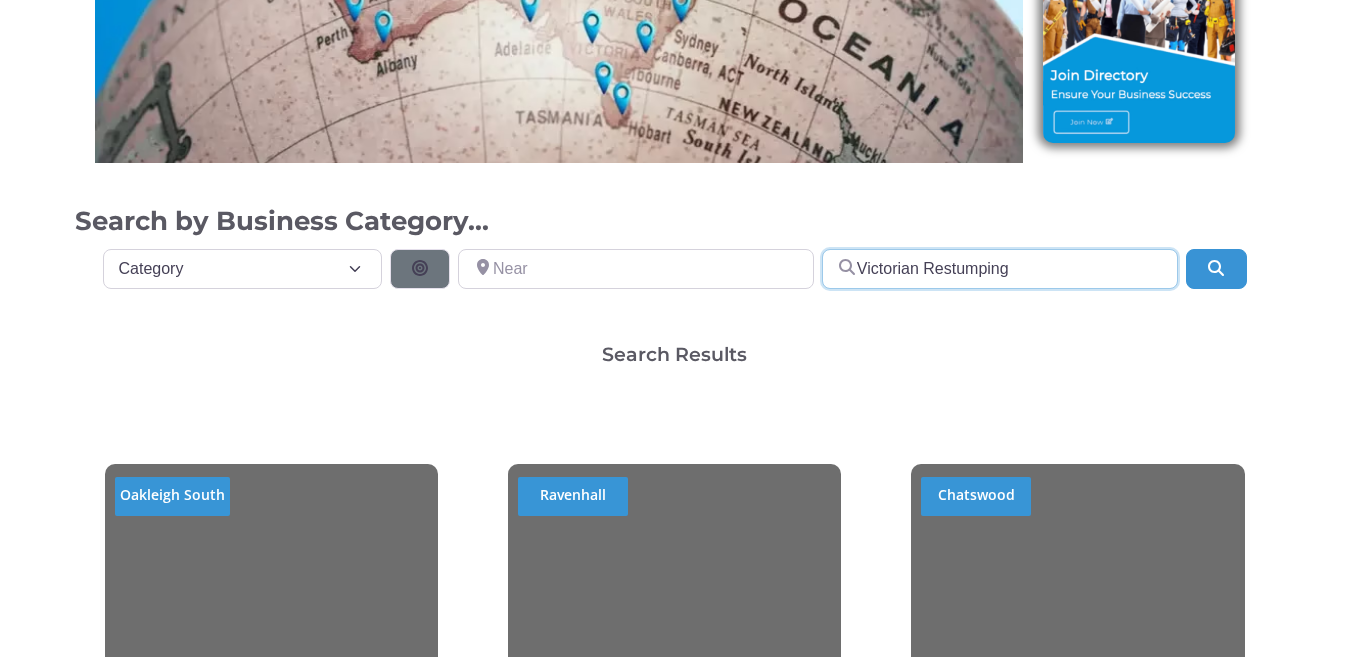 scroll, scrollTop: 400, scrollLeft: 0, axis: vertical 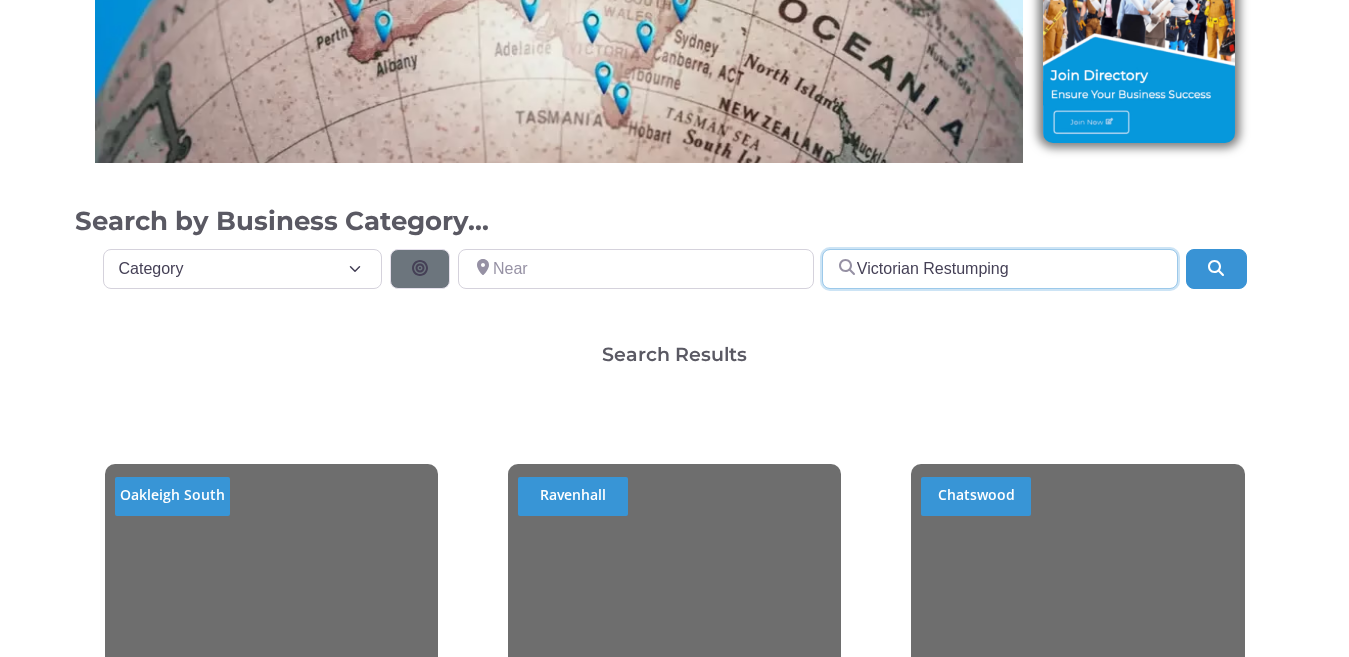 type on "Victorian Restumping" 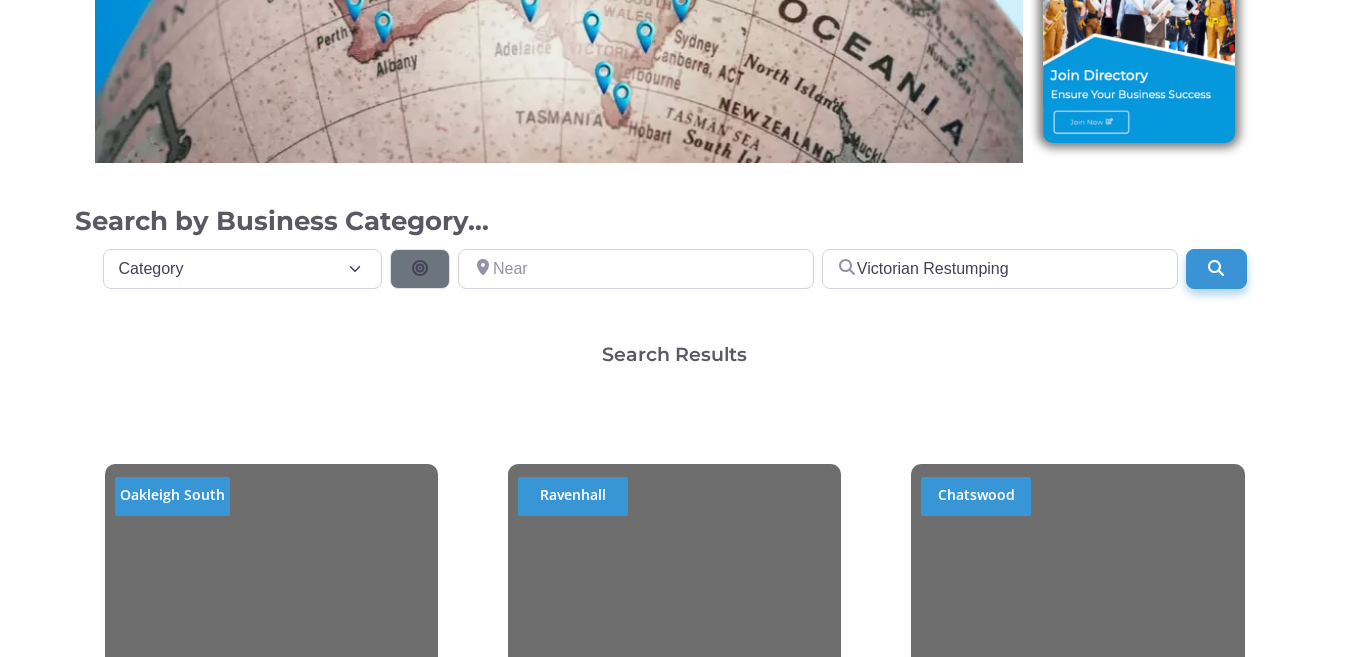 click at bounding box center [1216, 268] 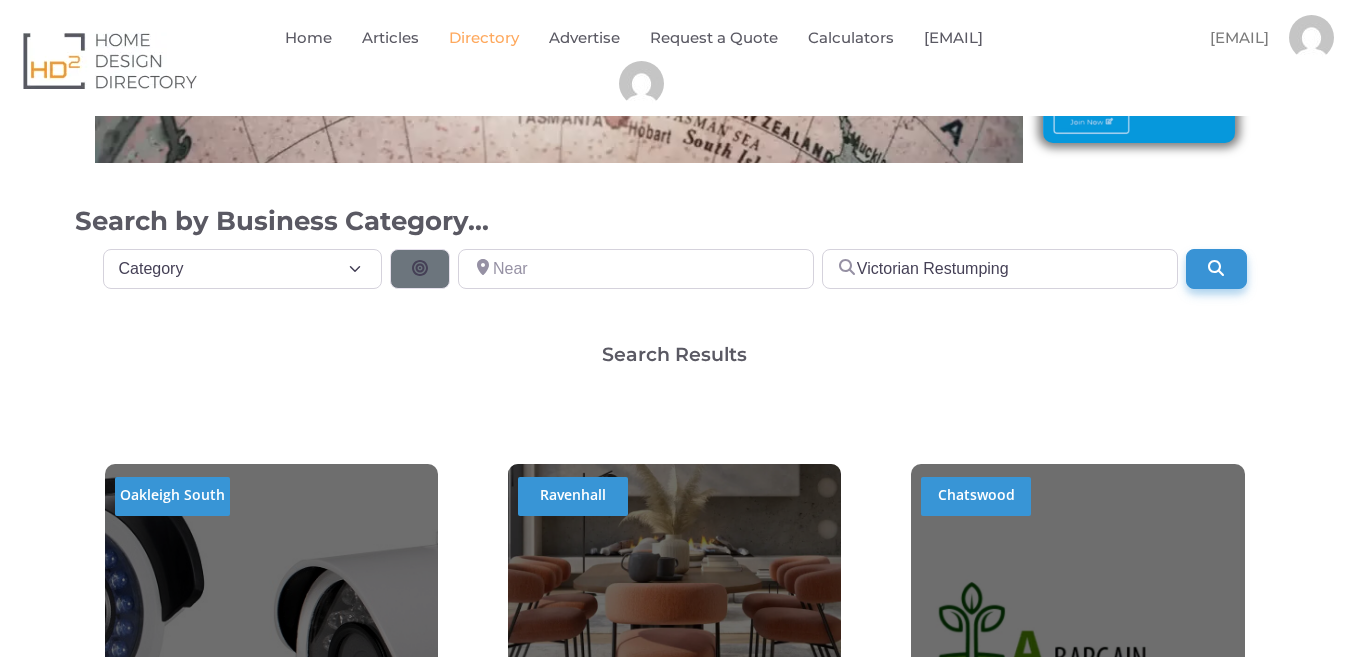 scroll, scrollTop: 2500, scrollLeft: 0, axis: vertical 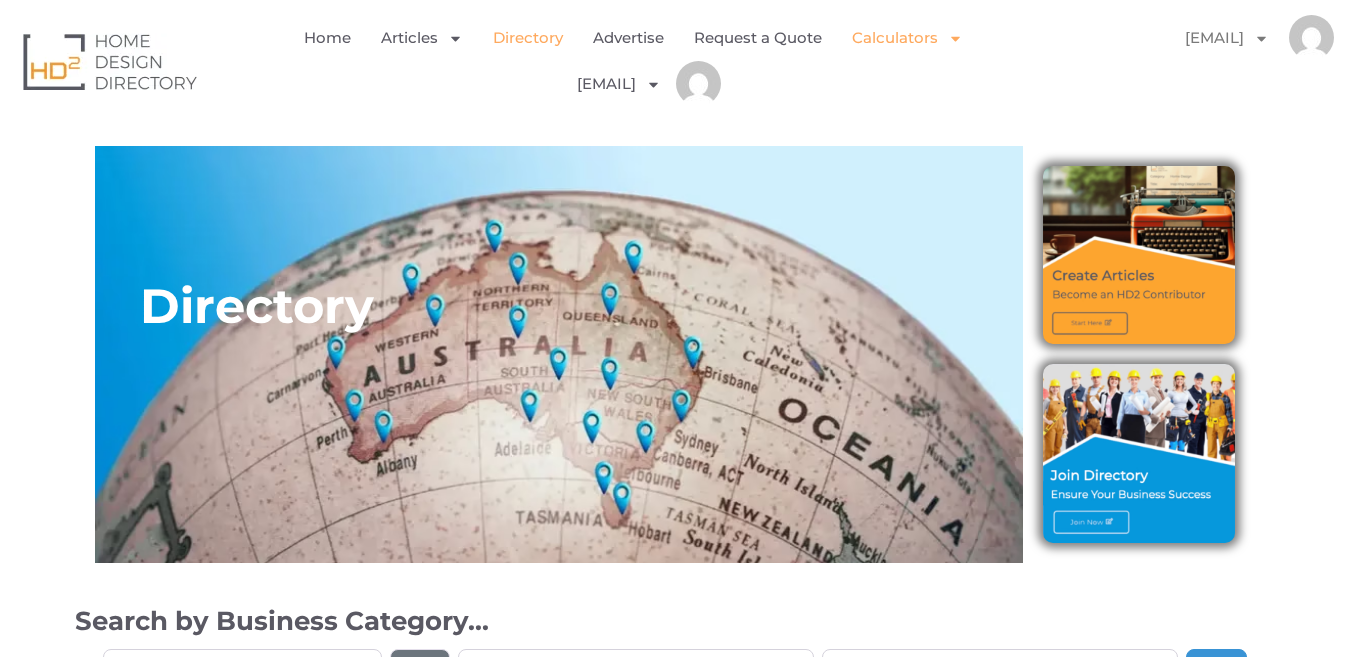 click 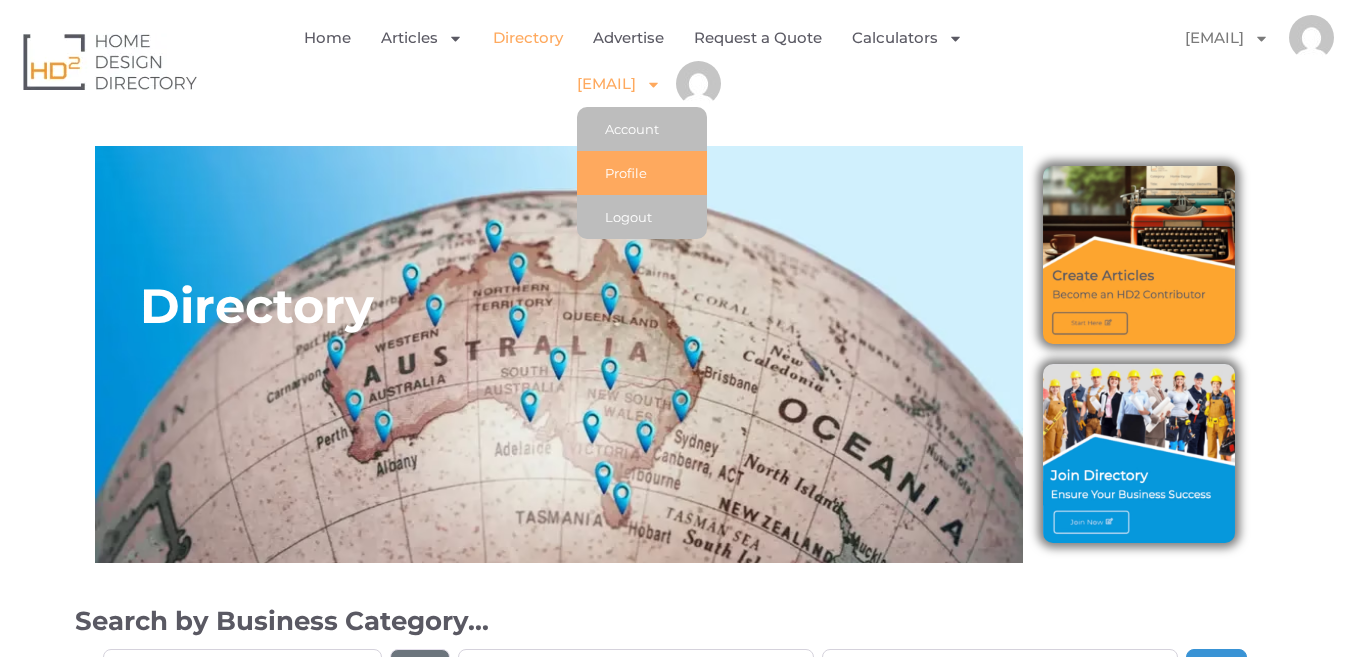 click on "Profile" 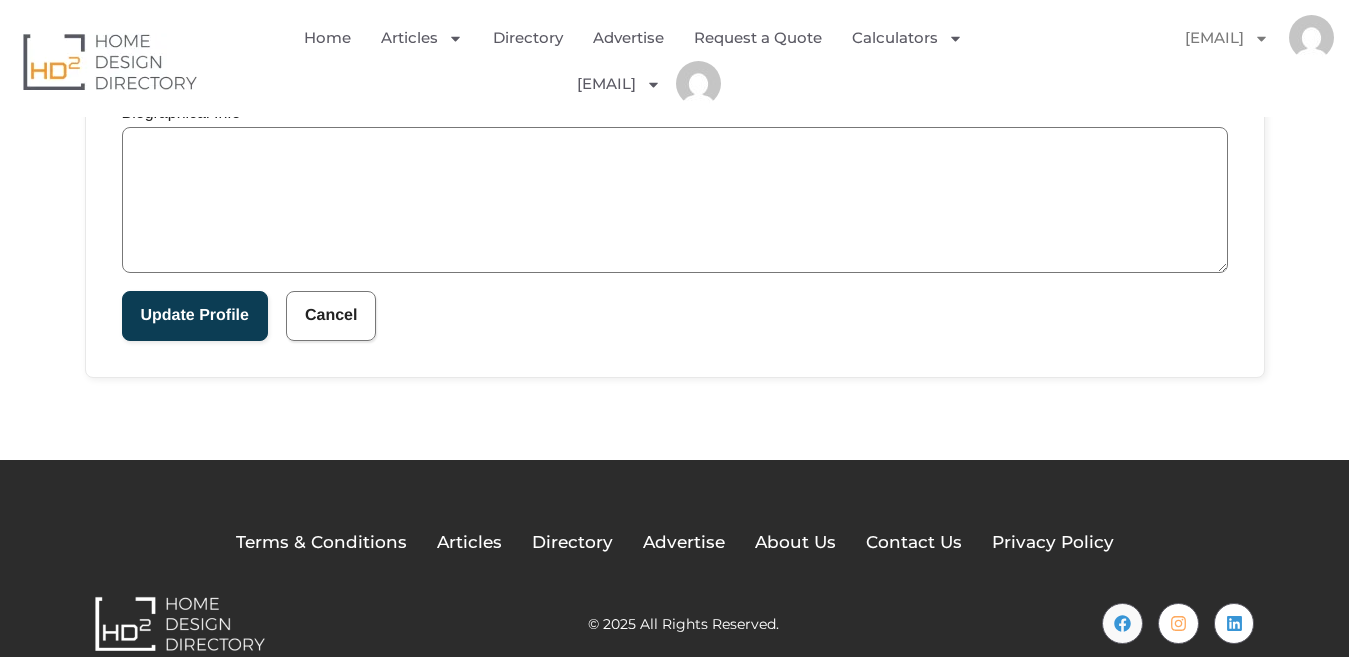 scroll, scrollTop: 771, scrollLeft: 0, axis: vertical 